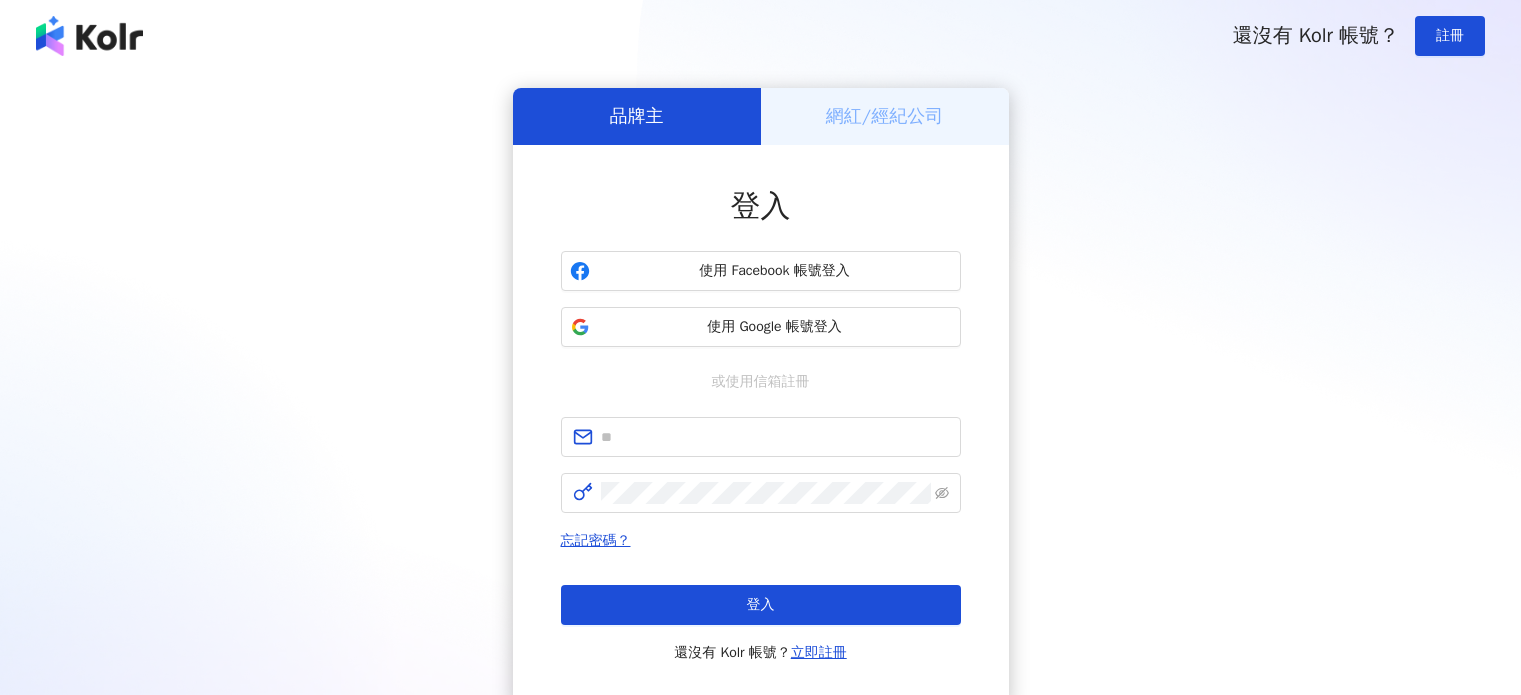 scroll, scrollTop: 100, scrollLeft: 0, axis: vertical 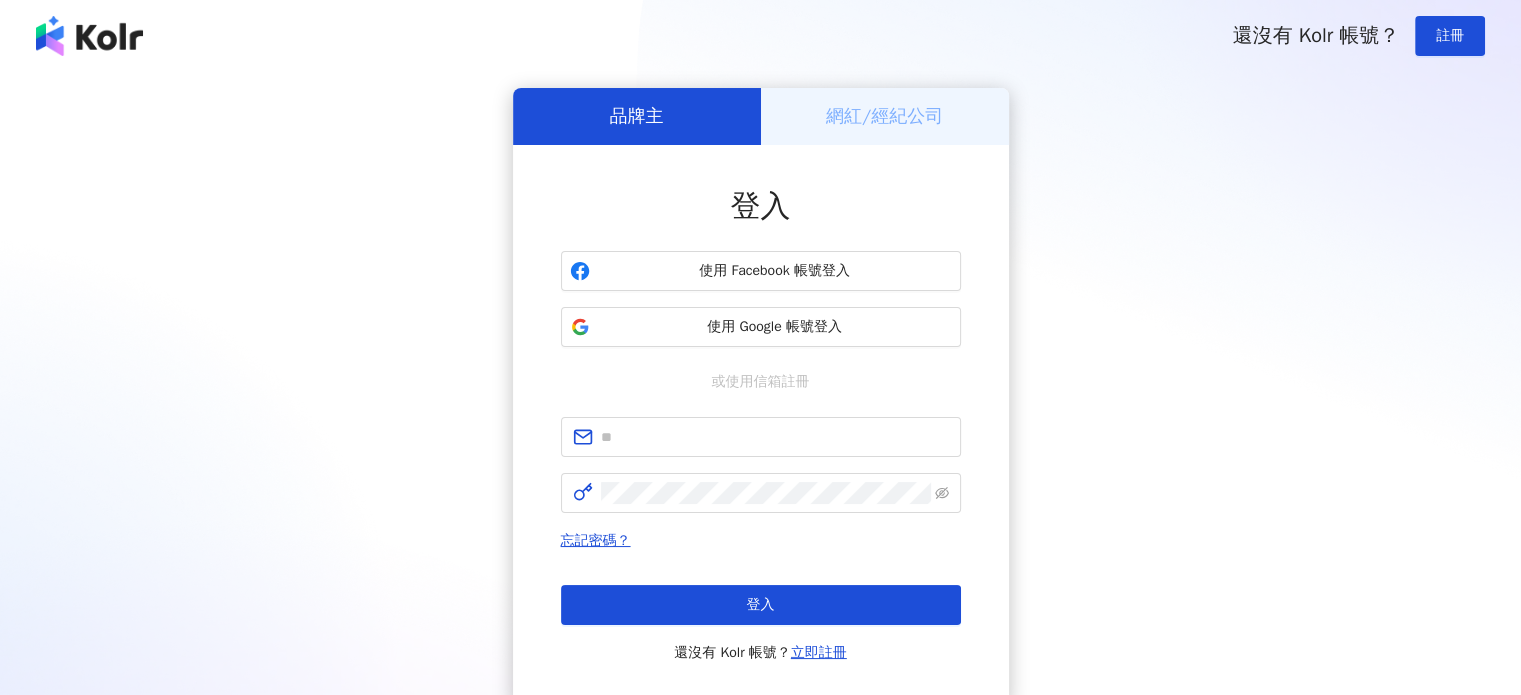 click on "網紅/經紀公司" at bounding box center [884, 116] 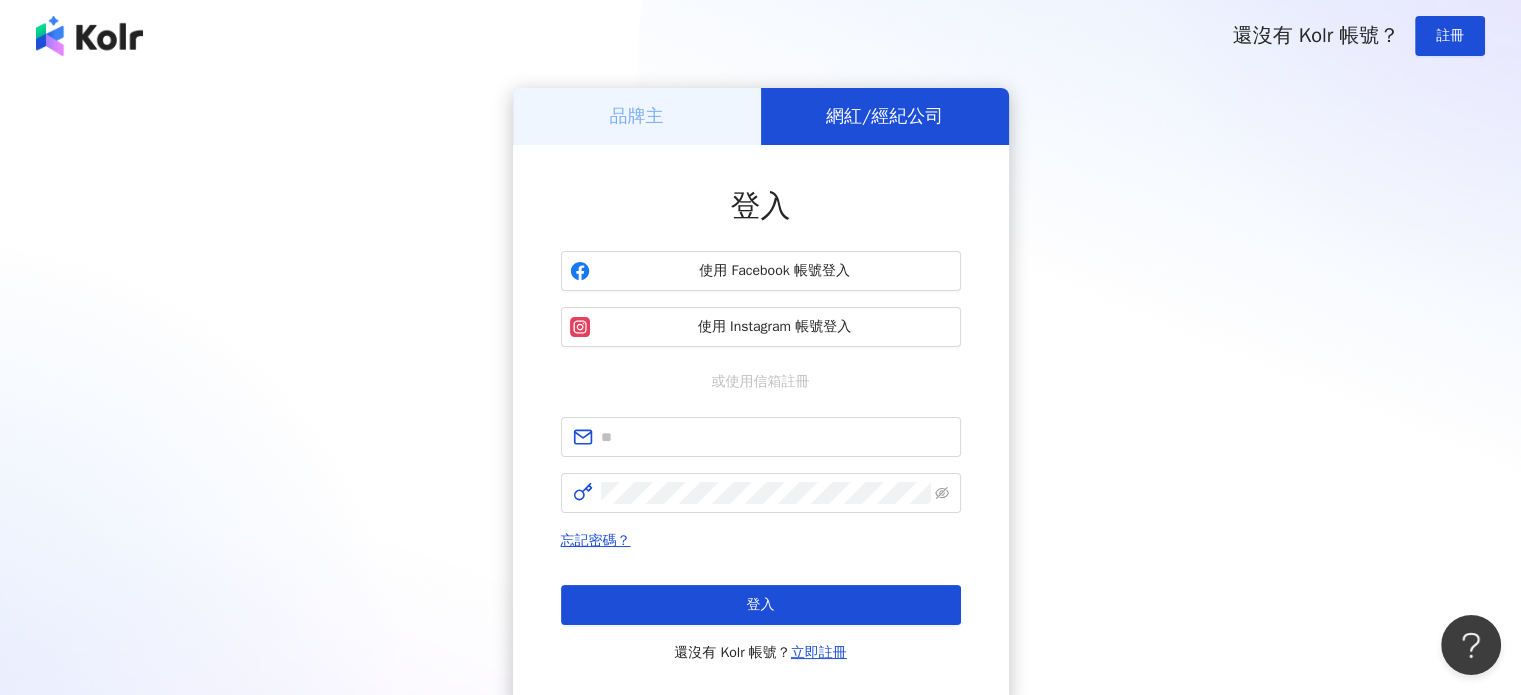 scroll, scrollTop: 0, scrollLeft: 0, axis: both 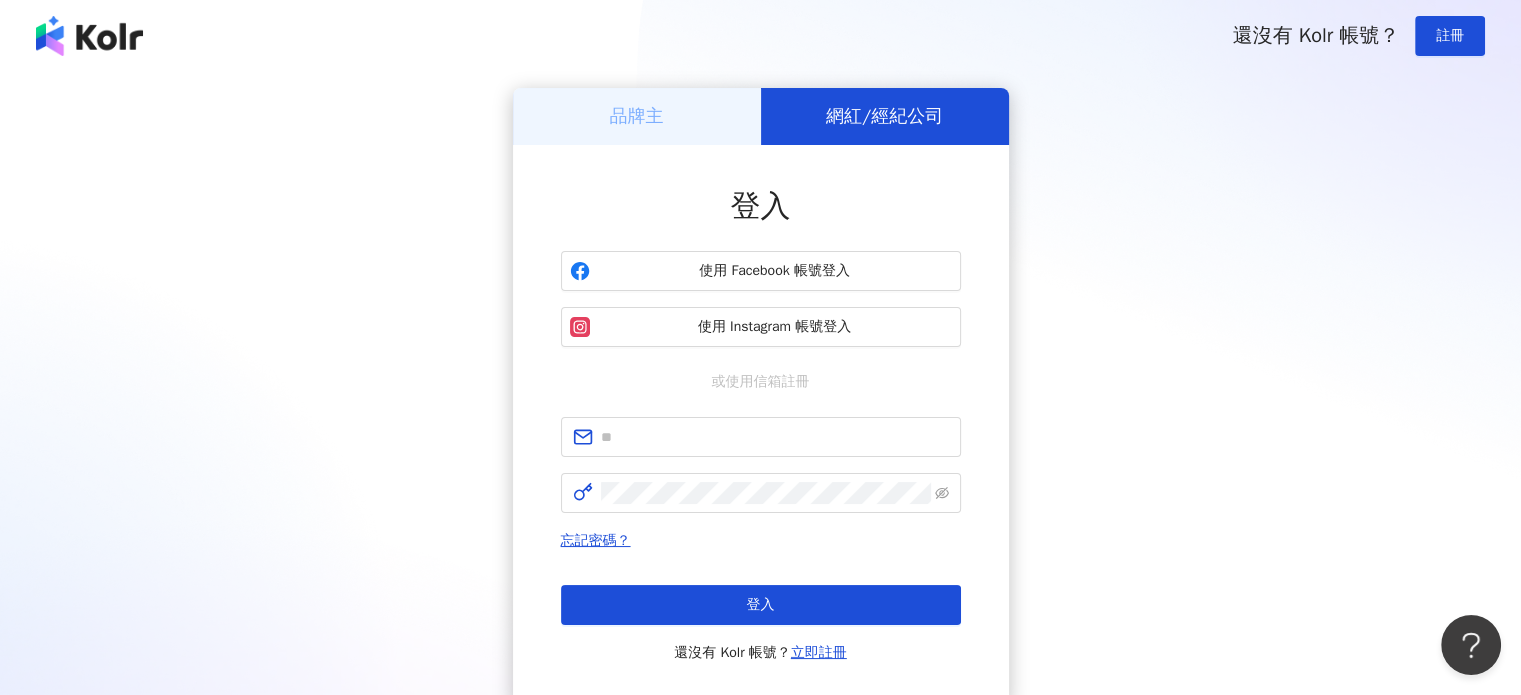 click on "品牌主" at bounding box center (637, 116) 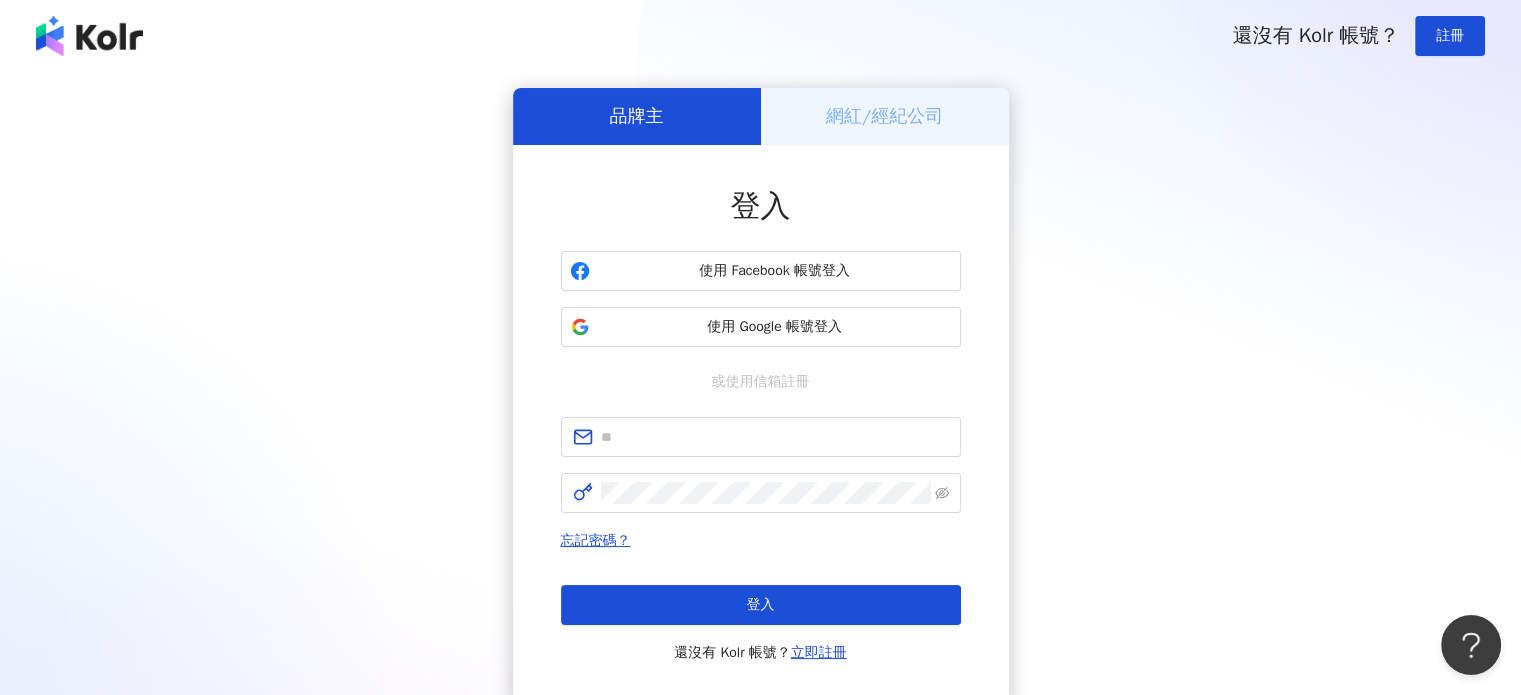 drag, startPoint x: 911, startPoint y: 129, endPoint x: 920, endPoint y: 134, distance: 10.29563 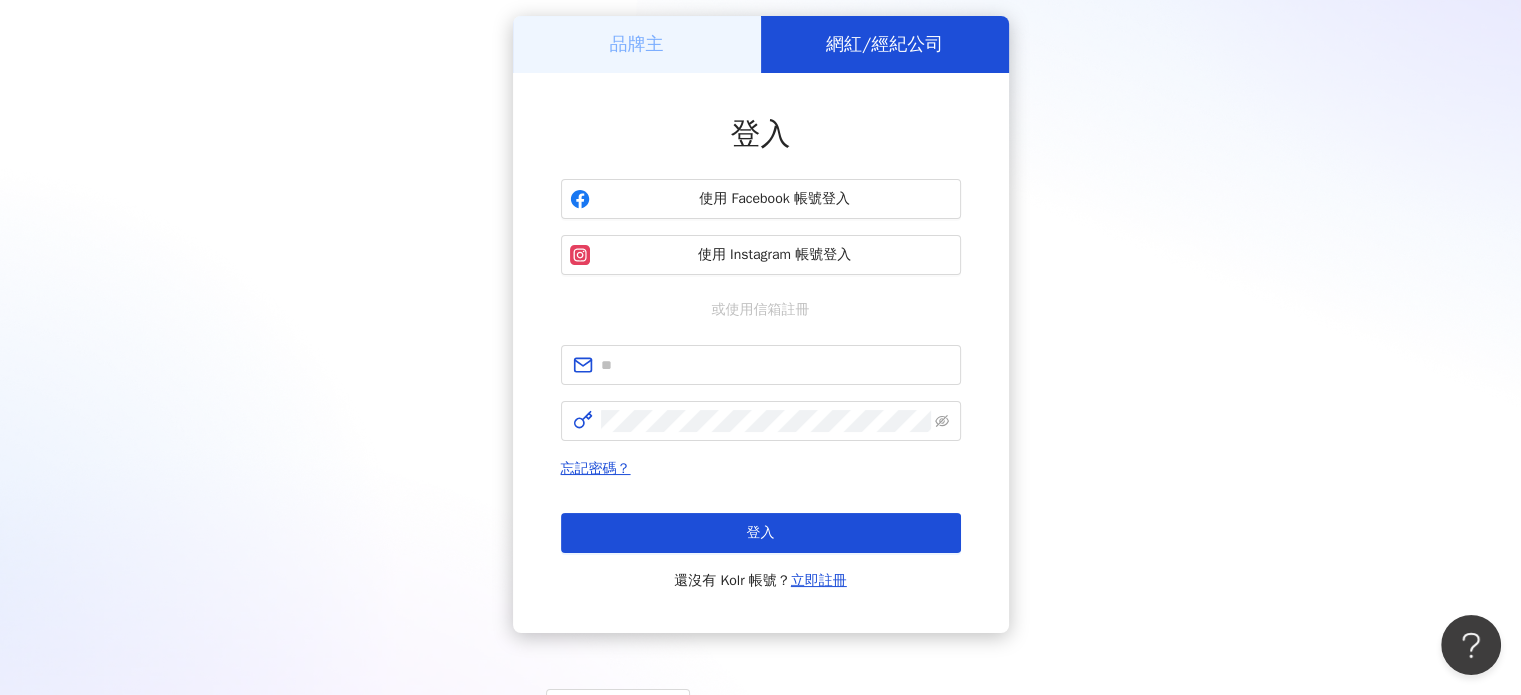 scroll, scrollTop: 0, scrollLeft: 0, axis: both 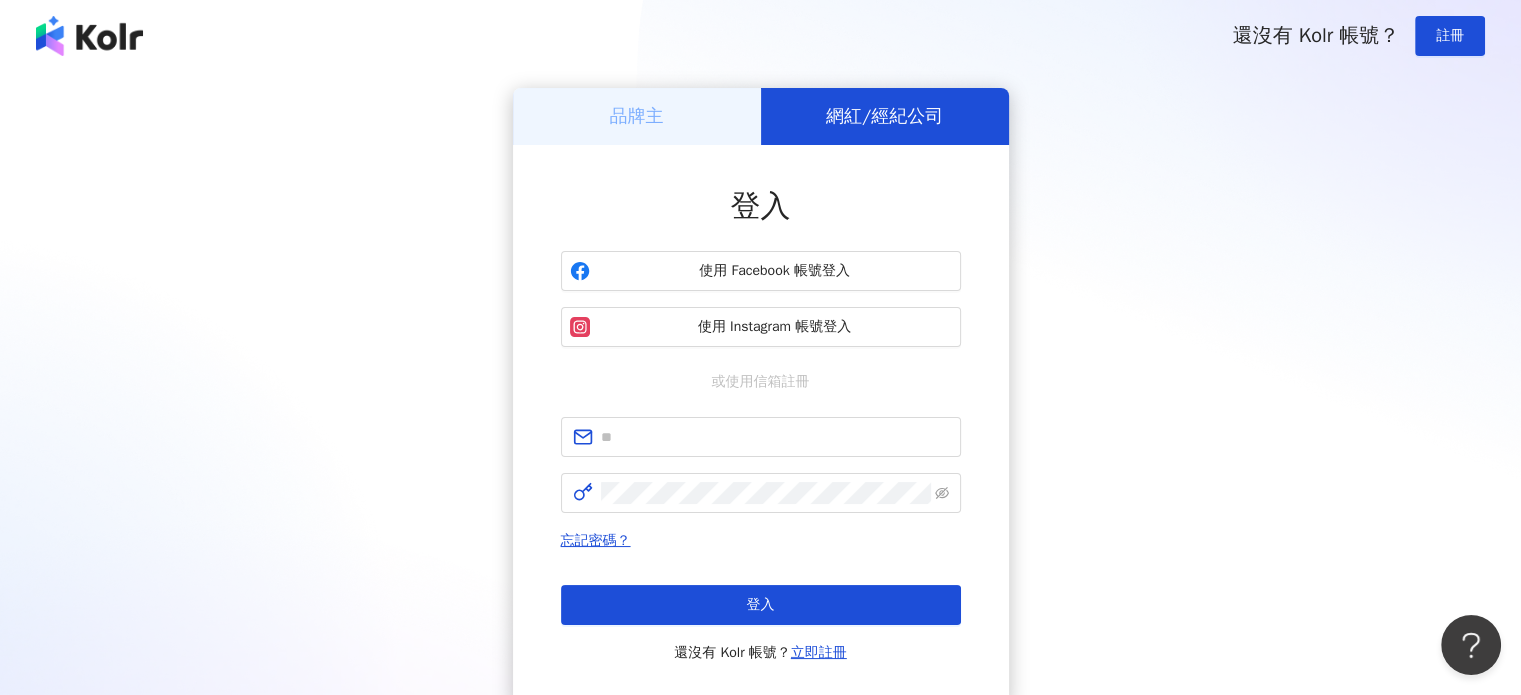 click on "品牌主" at bounding box center (637, 116) 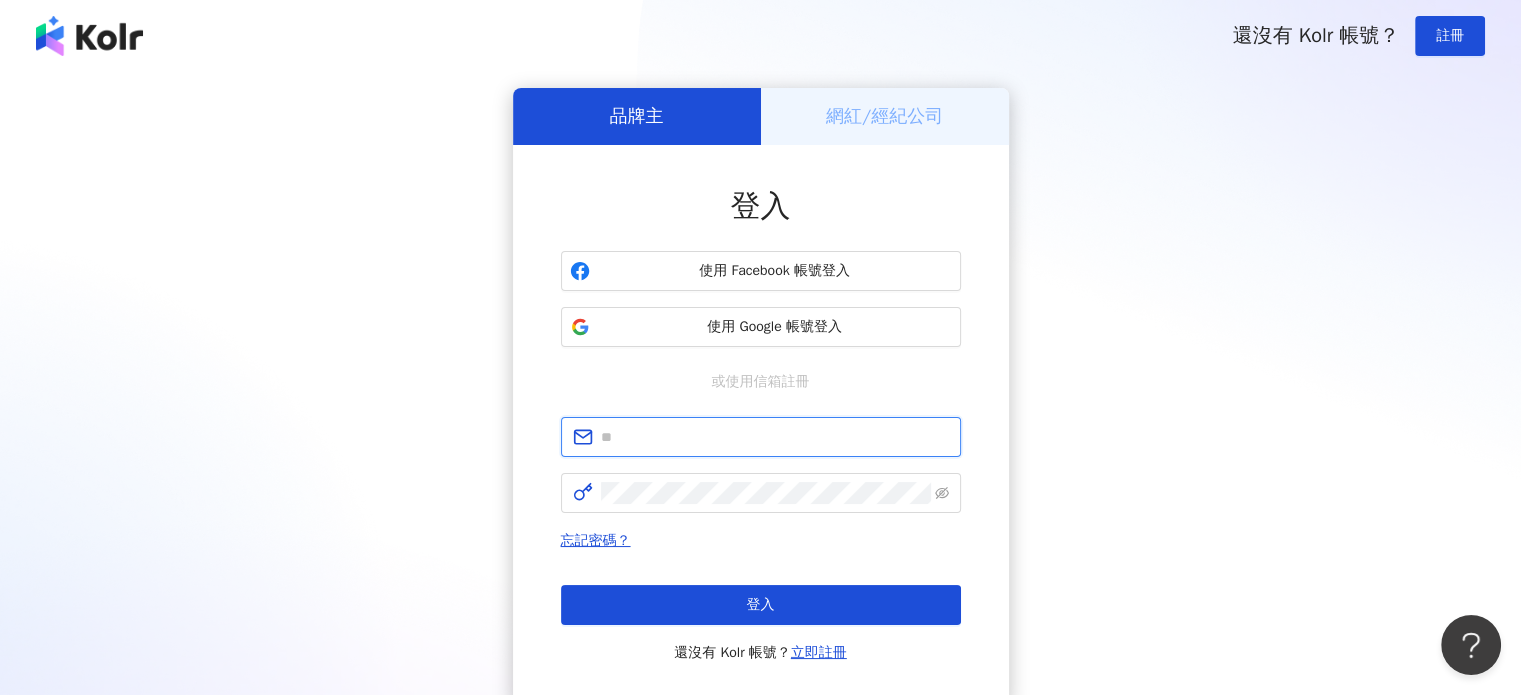 click at bounding box center [775, 437] 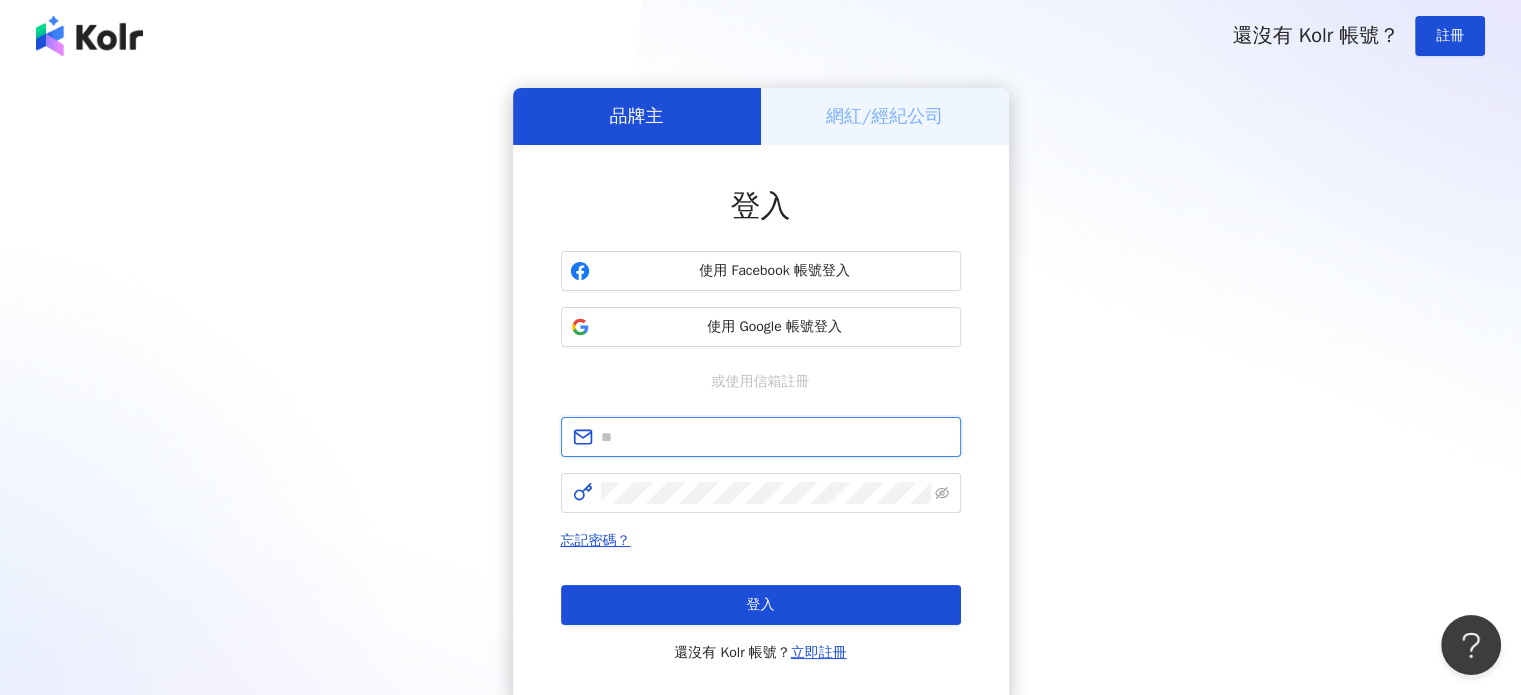 type on "**********" 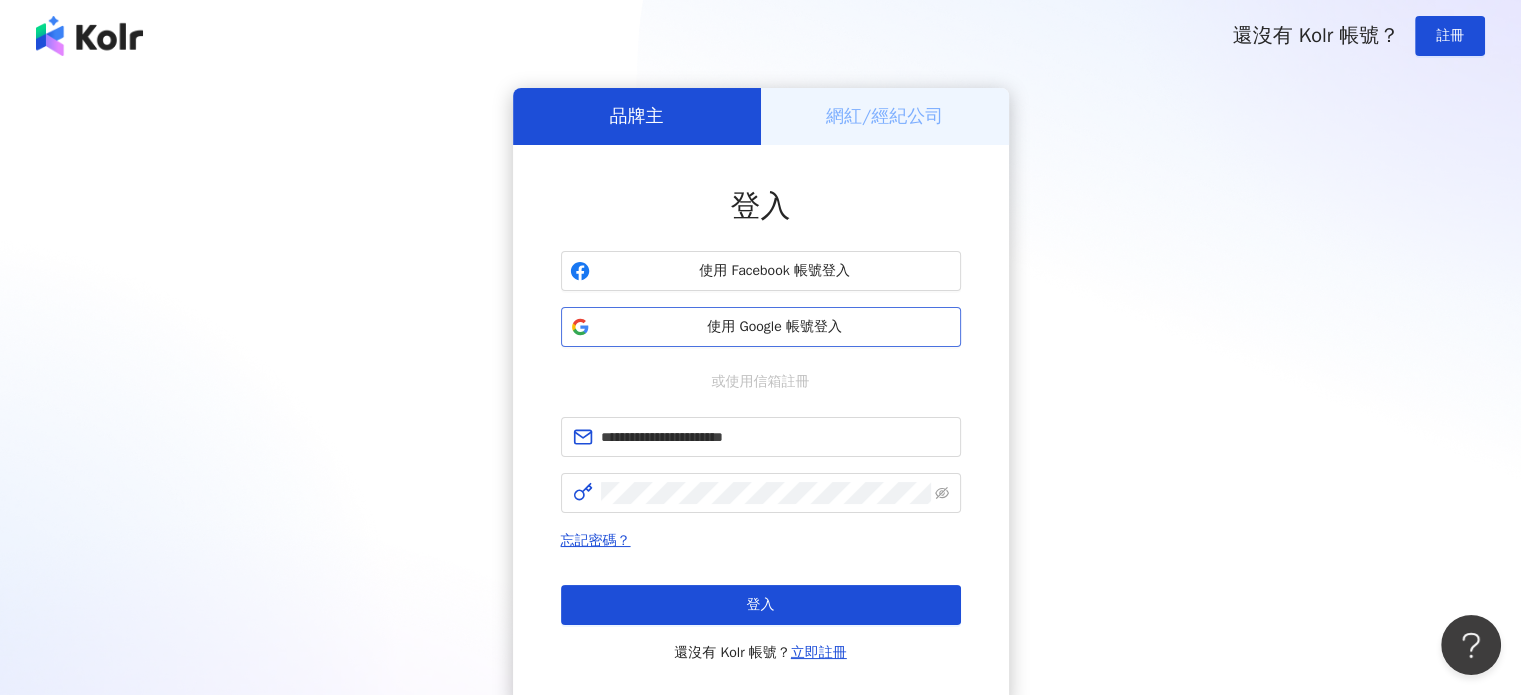 click on "使用 Google 帳號登入" at bounding box center (775, 327) 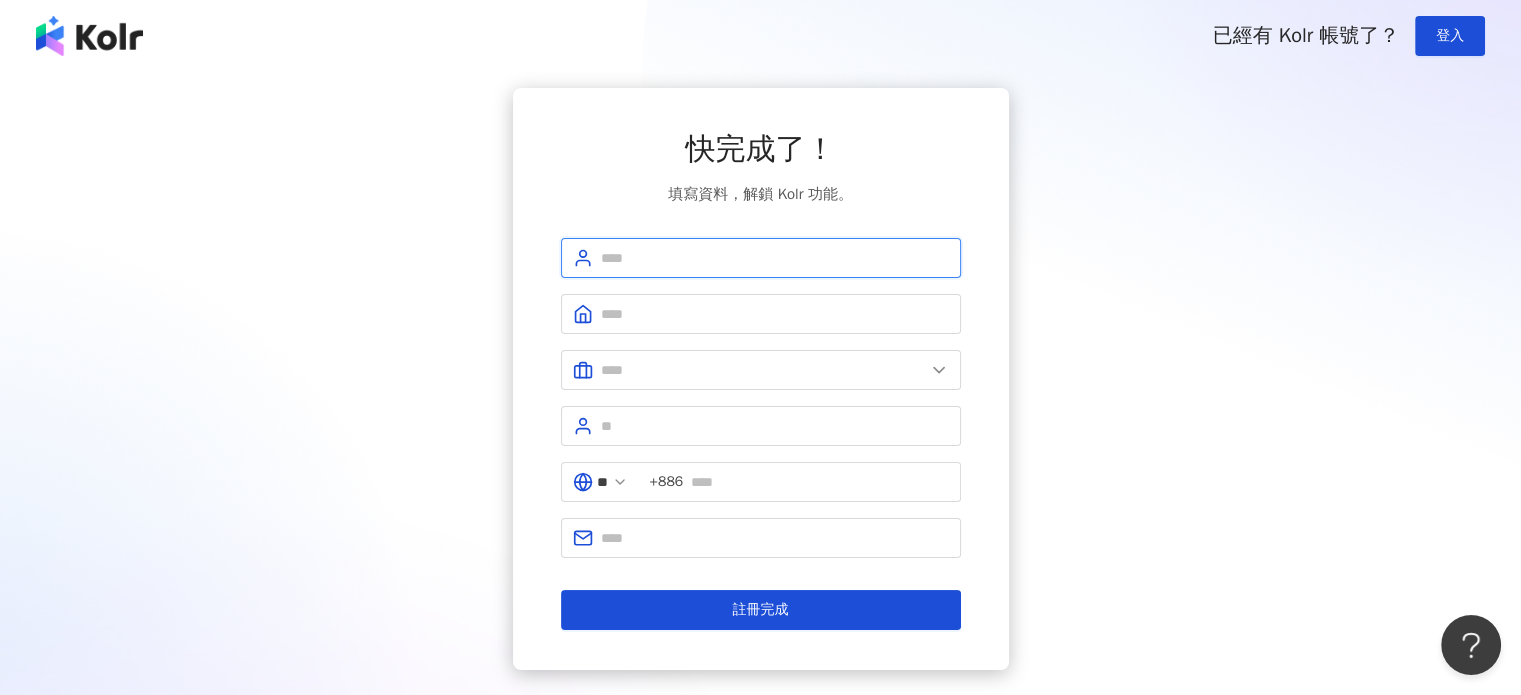 click at bounding box center (775, 258) 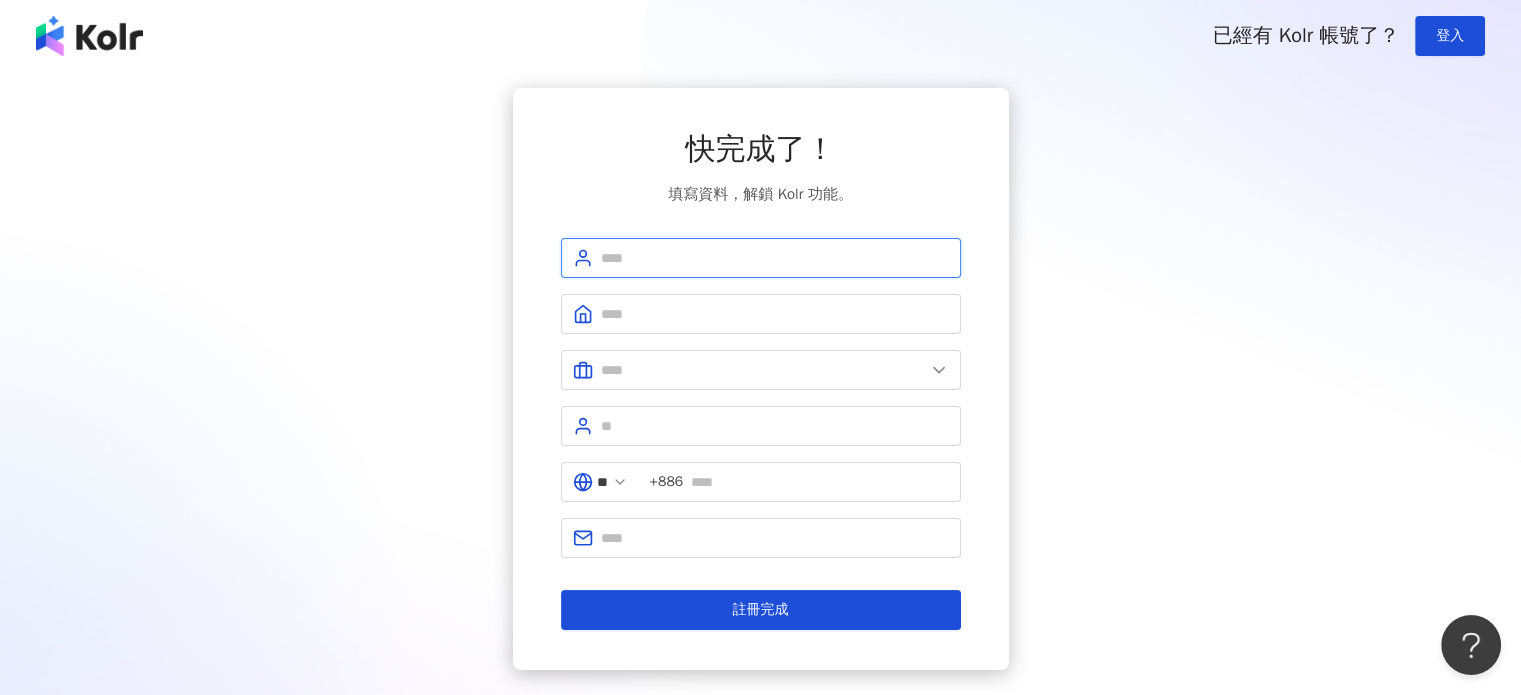 type on "*" 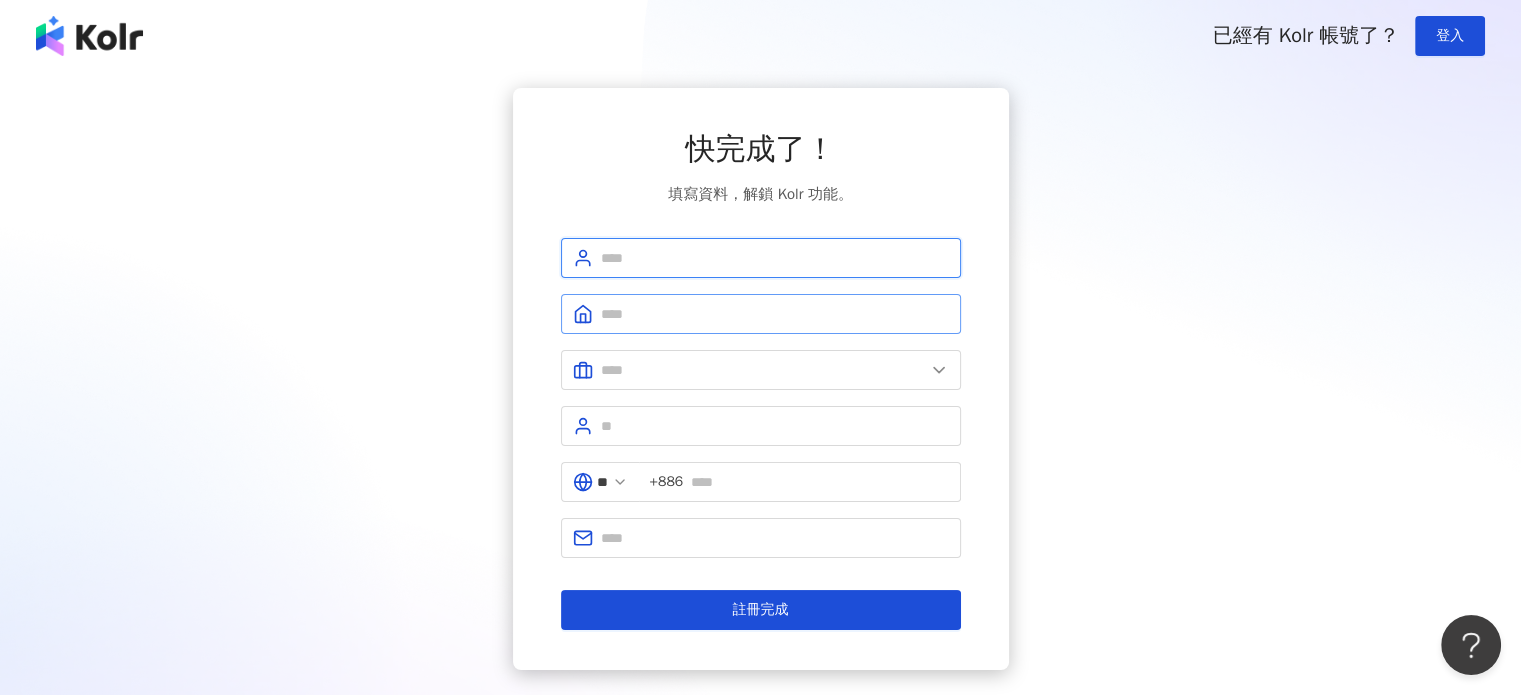 type on "*********" 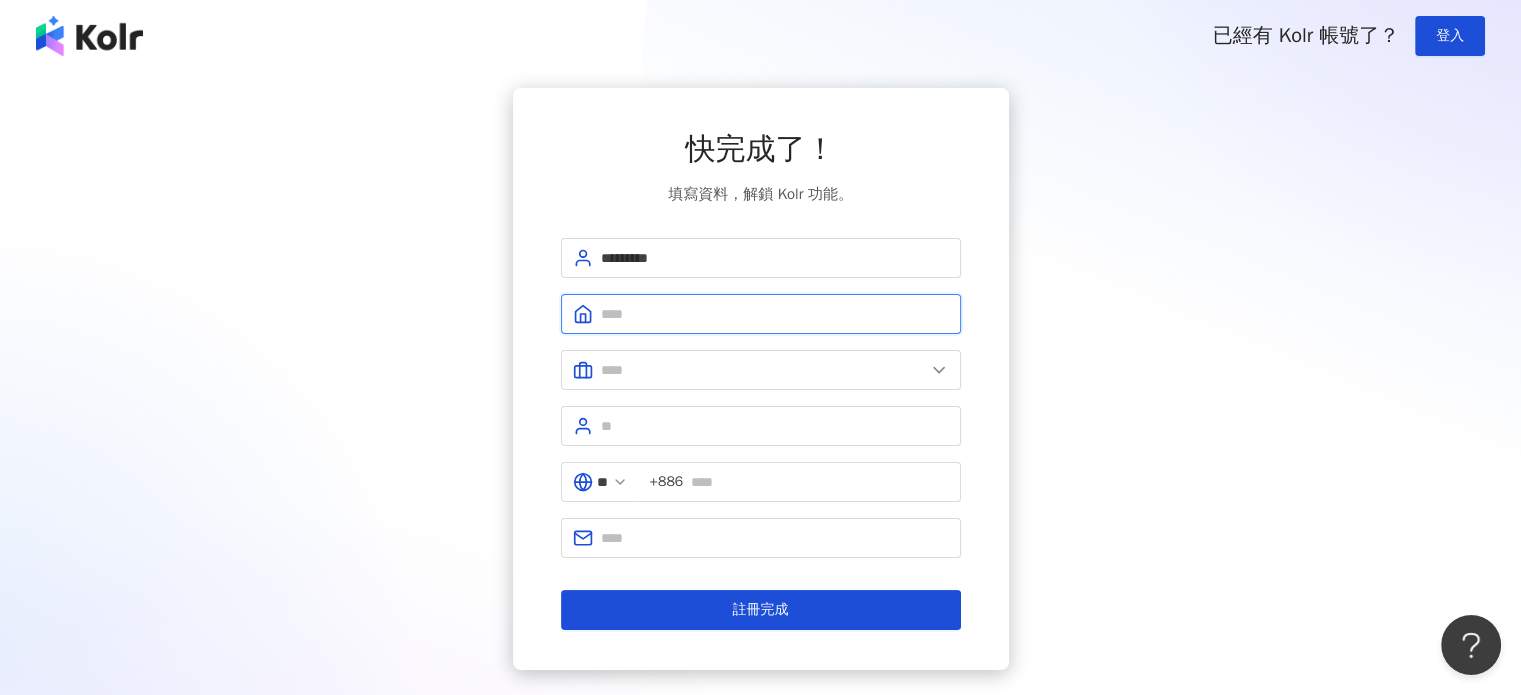 click at bounding box center [775, 314] 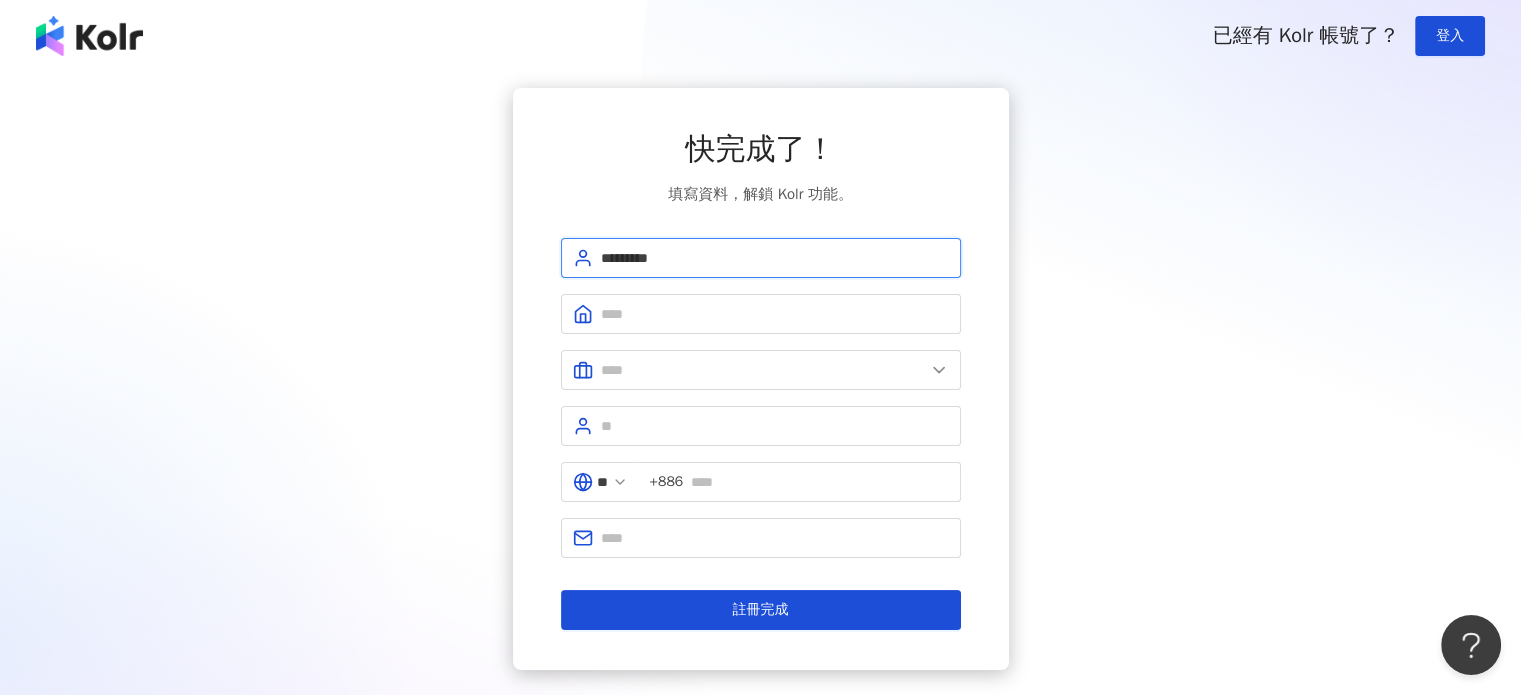 click on "*********" at bounding box center (775, 258) 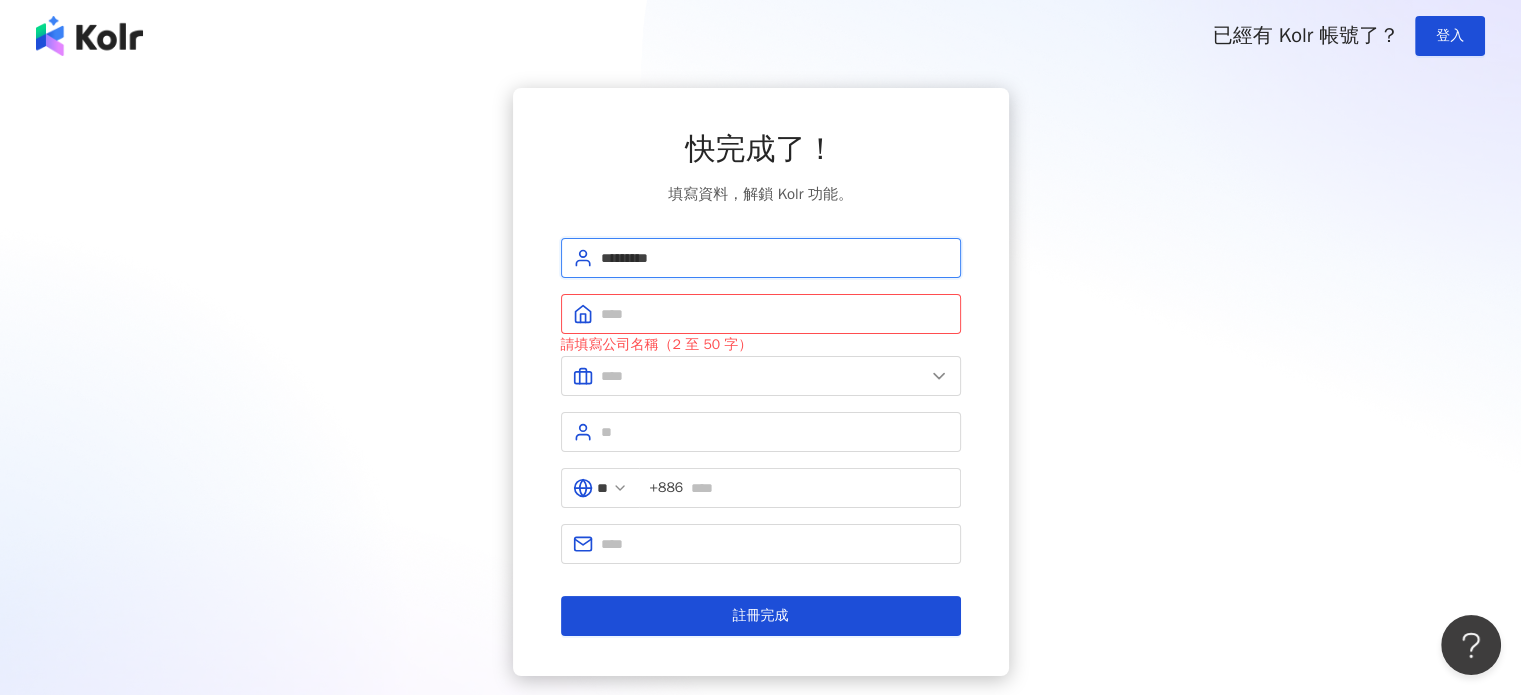 drag, startPoint x: 676, startPoint y: 255, endPoint x: 336, endPoint y: 211, distance: 342.83524 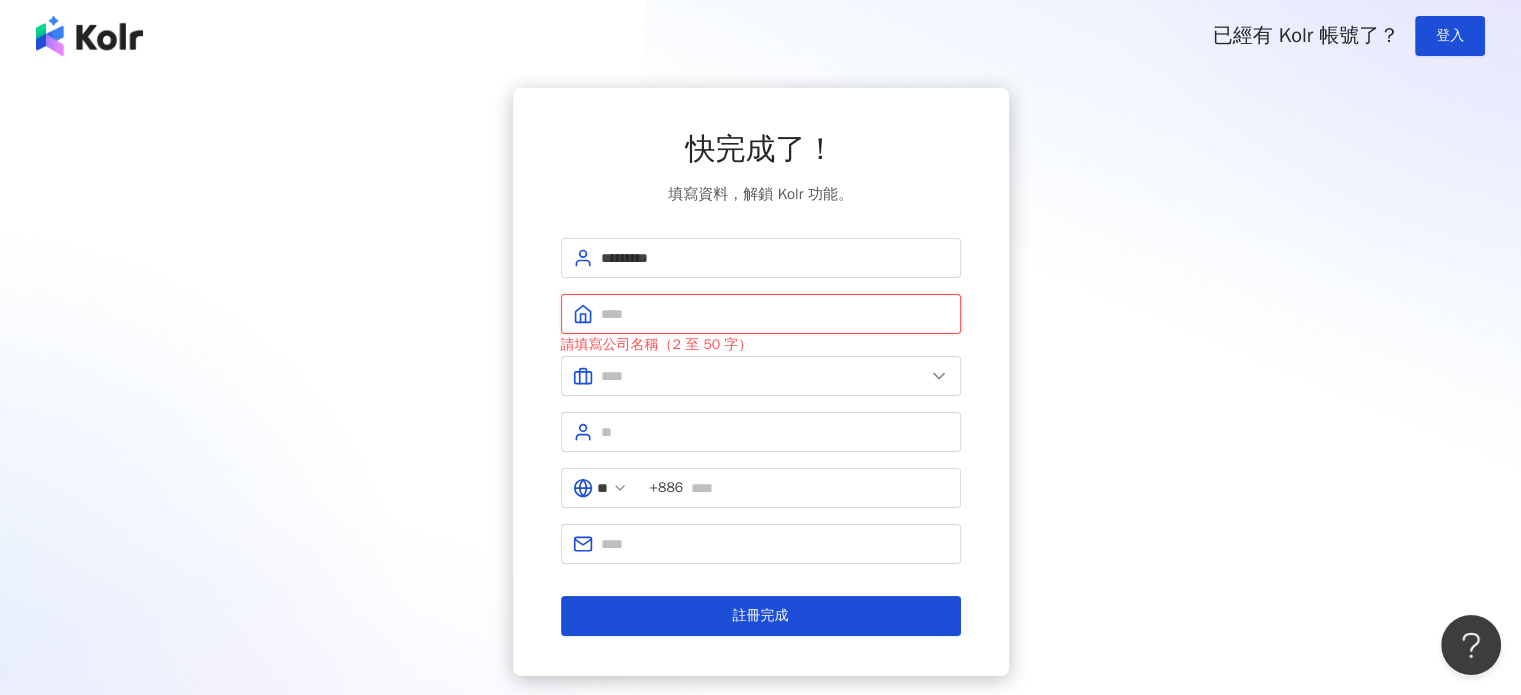 click at bounding box center [775, 314] 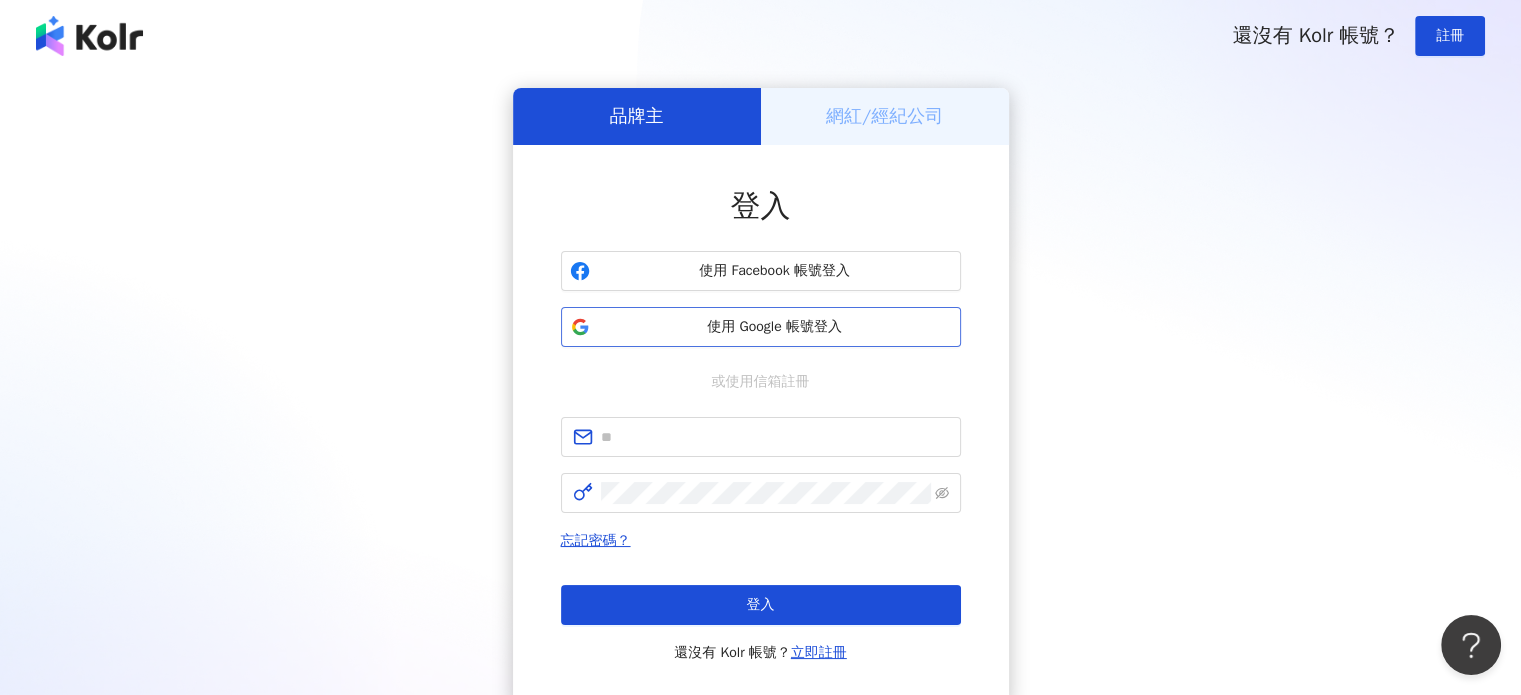 click on "使用 Google 帳號登入" at bounding box center [775, 327] 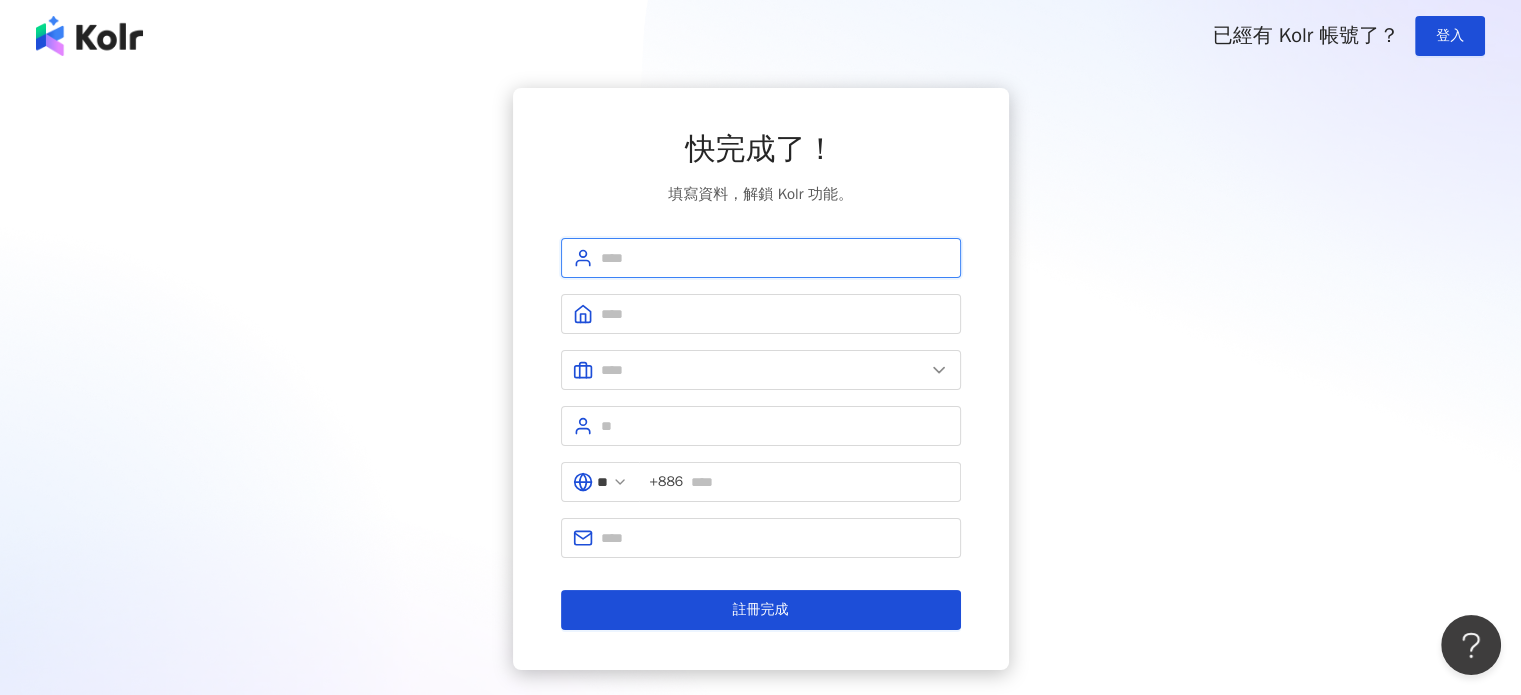 click at bounding box center [775, 258] 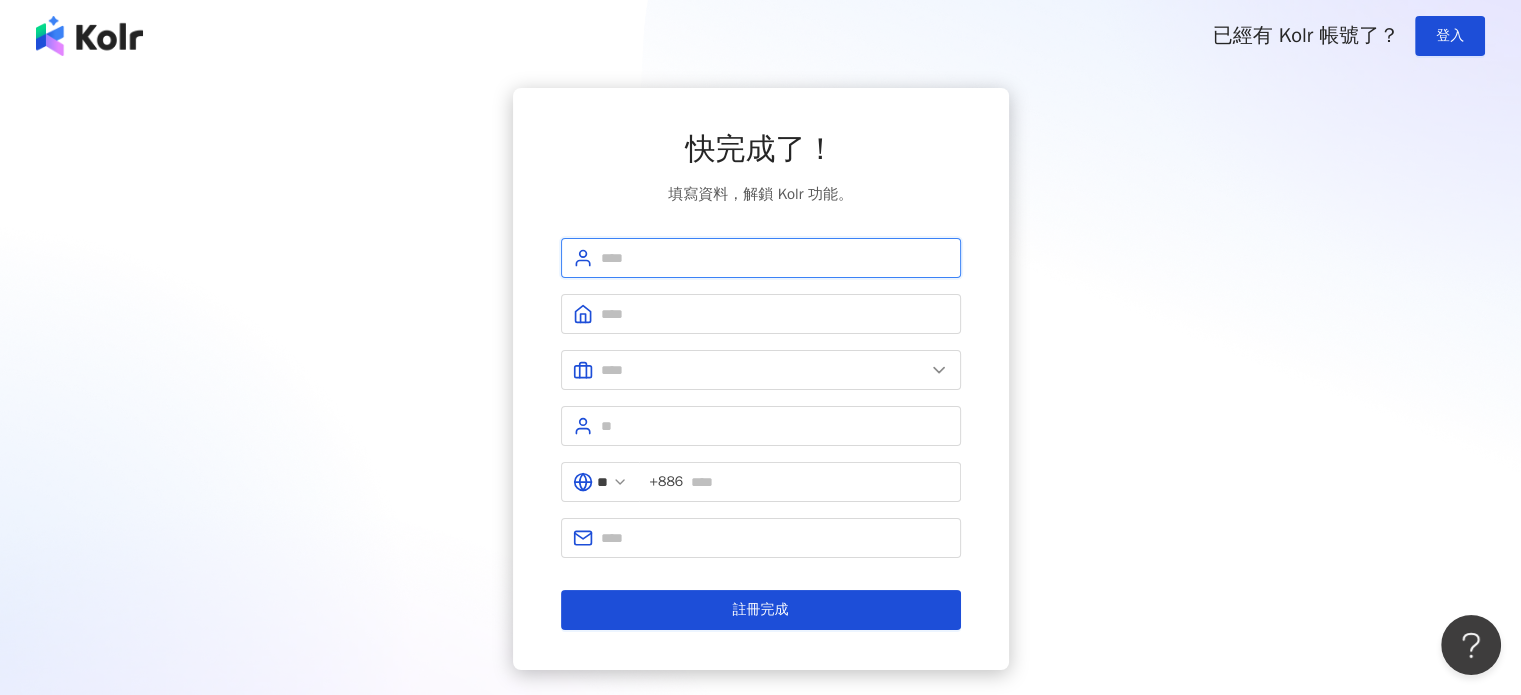 click at bounding box center (775, 258) 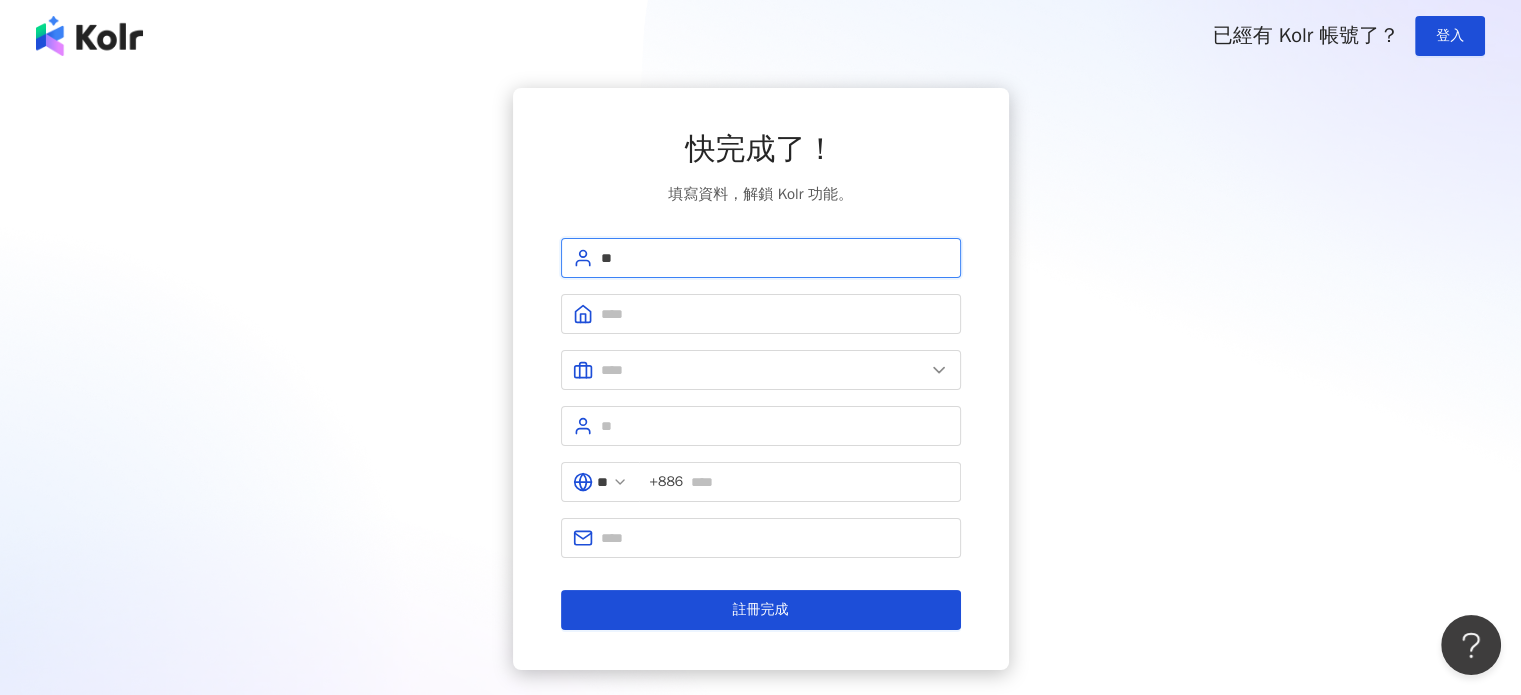 type on "*" 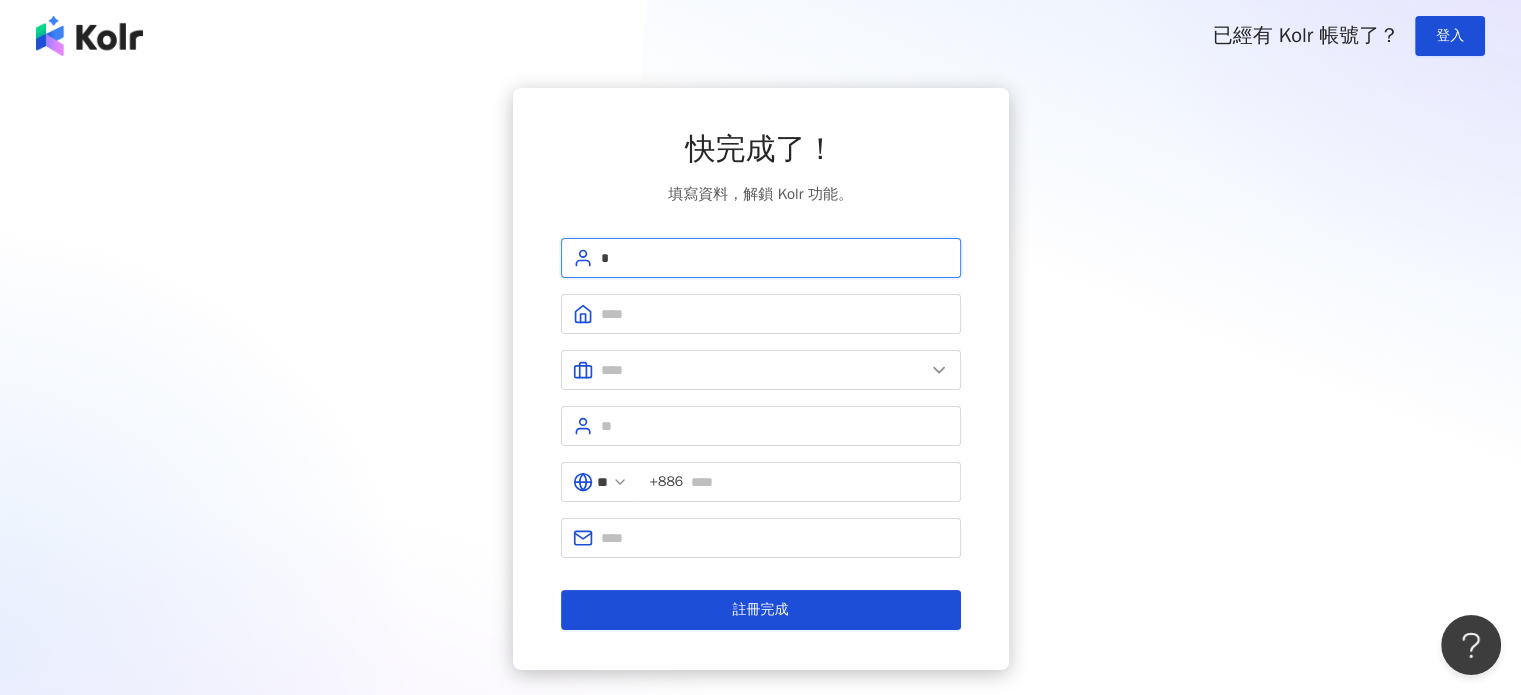 type on "**" 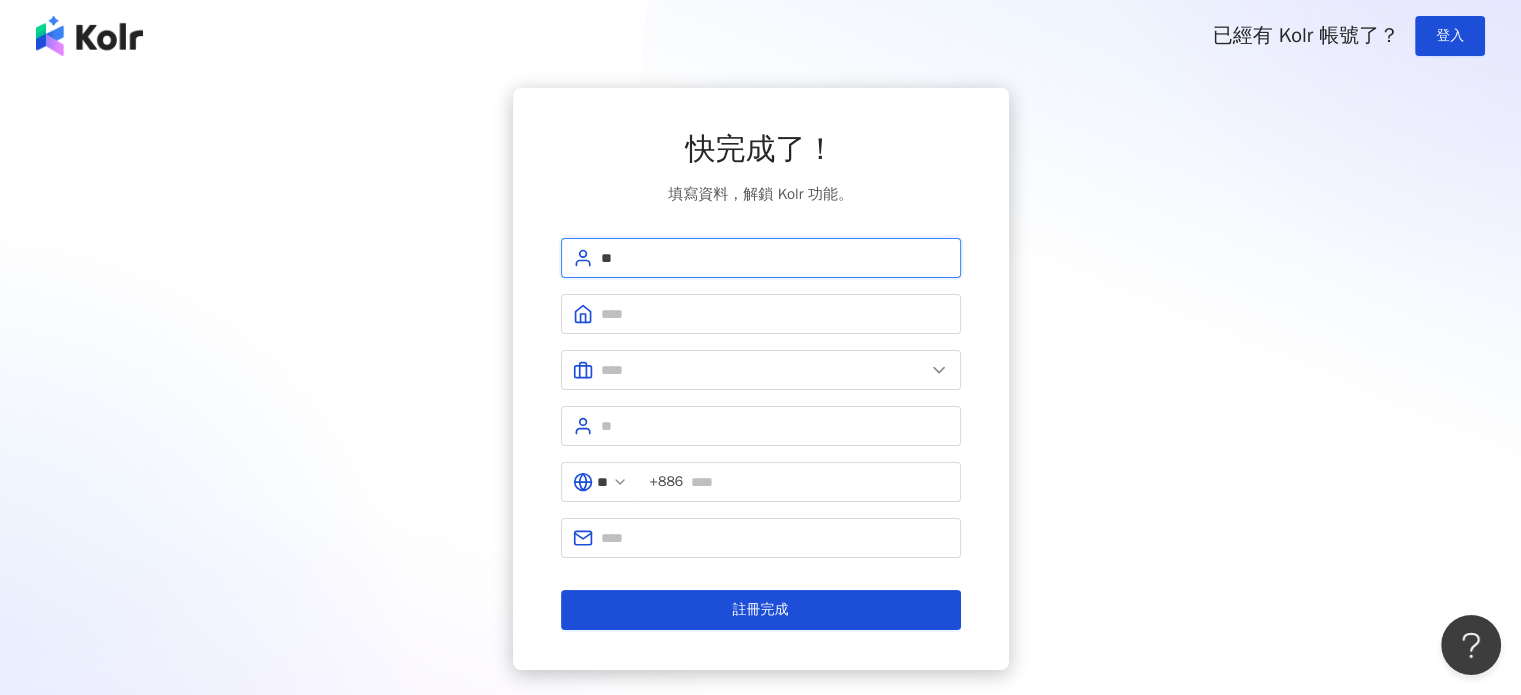 drag, startPoint x: 647, startPoint y: 255, endPoint x: 478, endPoint y: 227, distance: 171.30382 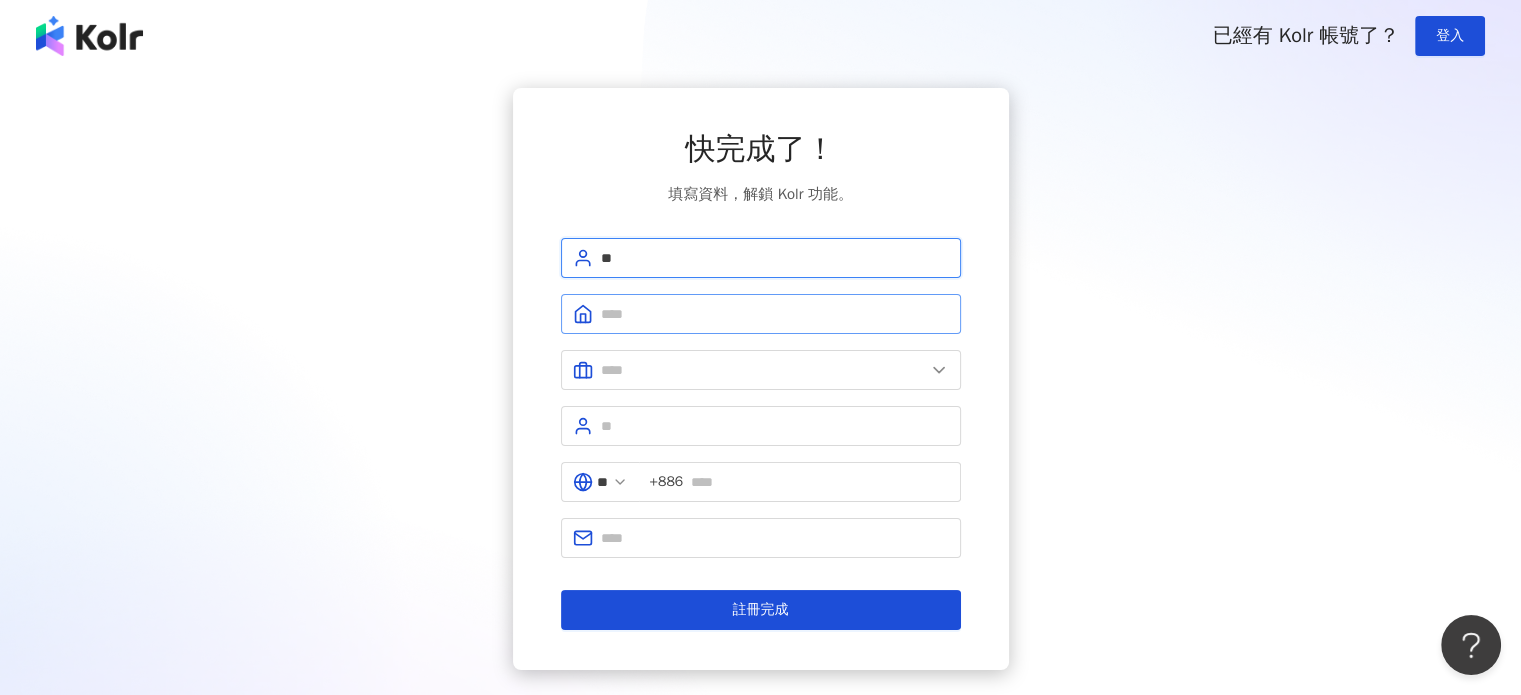 type on "**" 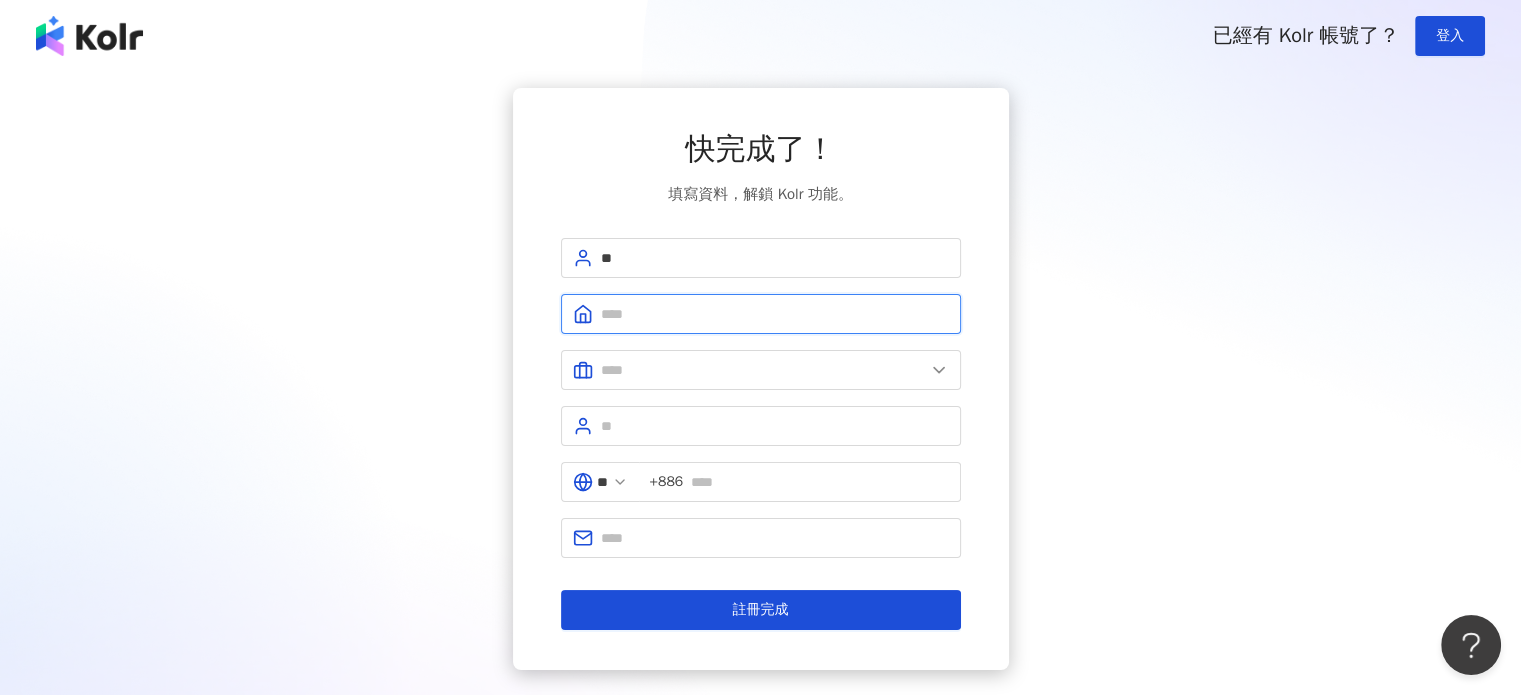 drag, startPoint x: 633, startPoint y: 305, endPoint x: 643, endPoint y: 306, distance: 10.049875 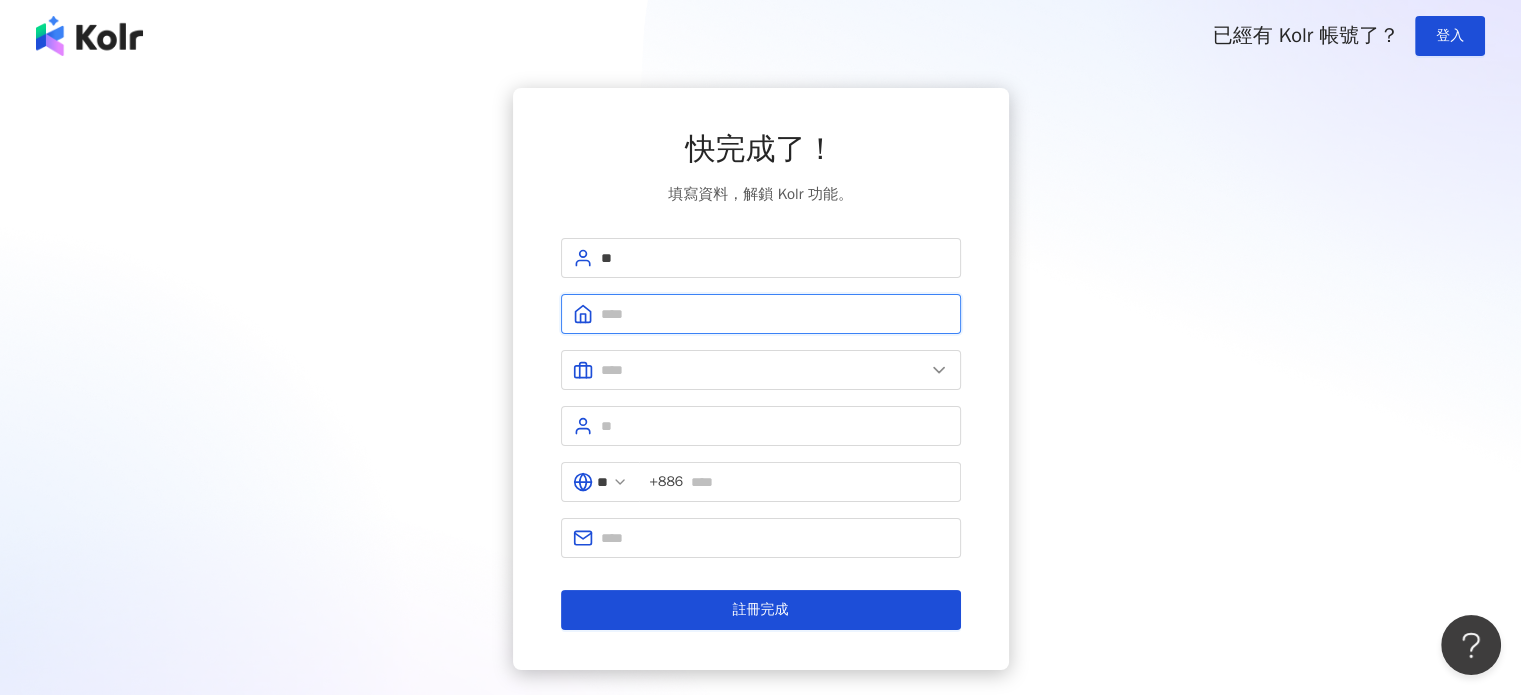 click at bounding box center (775, 314) 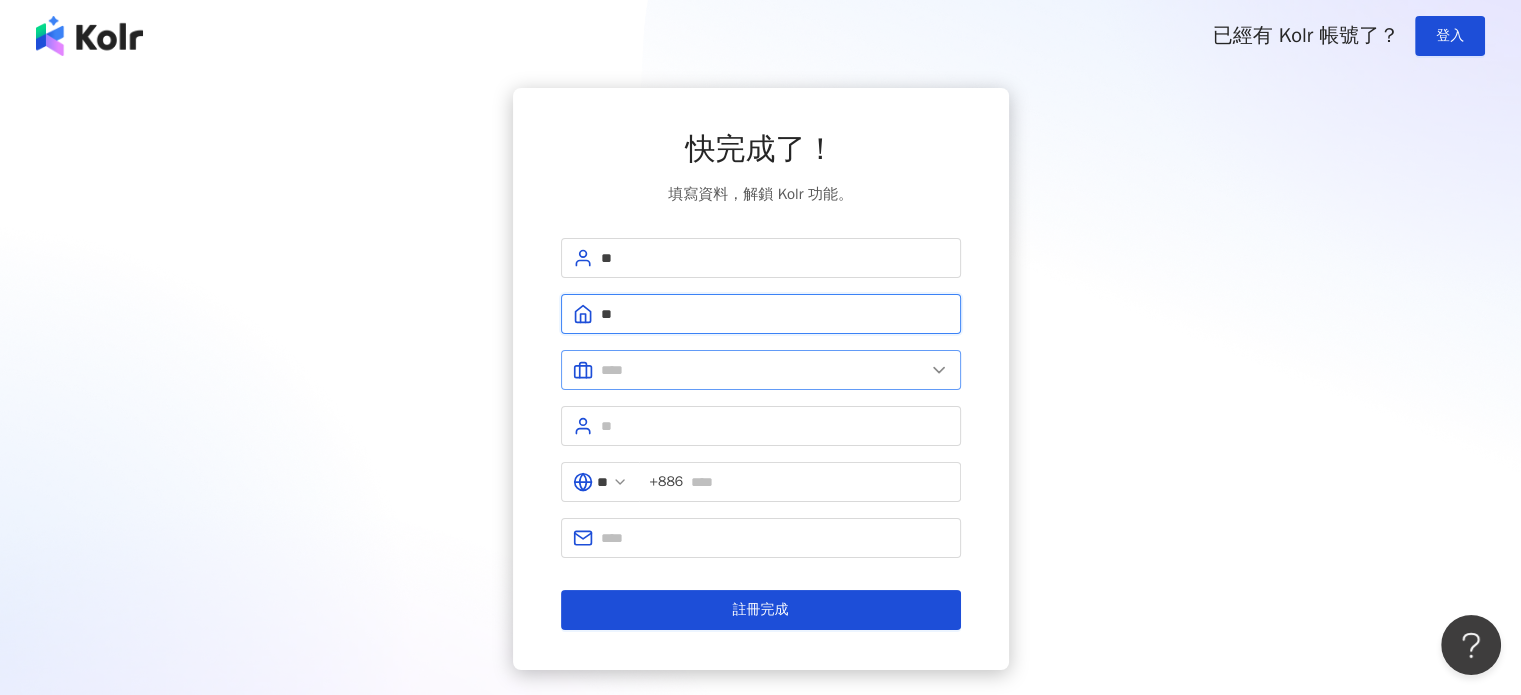 type on "**" 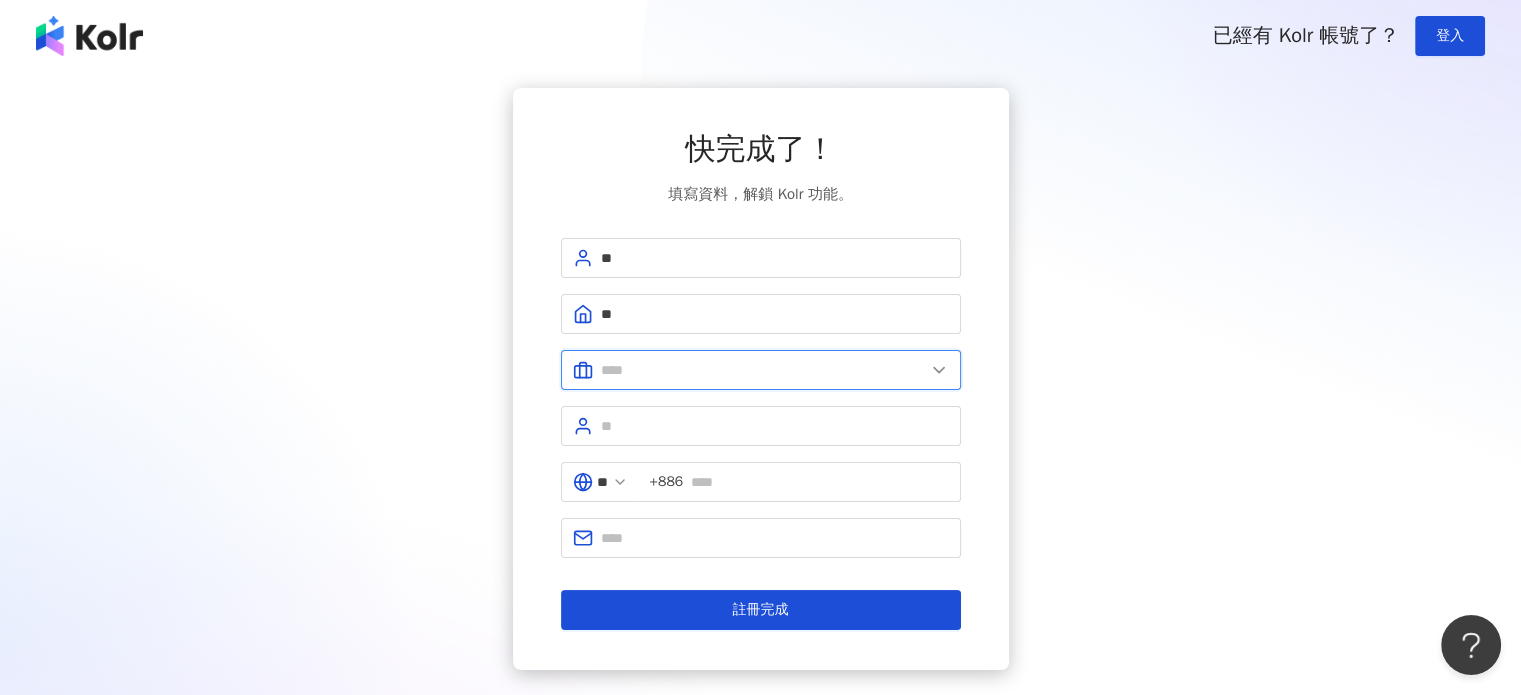 click at bounding box center (763, 370) 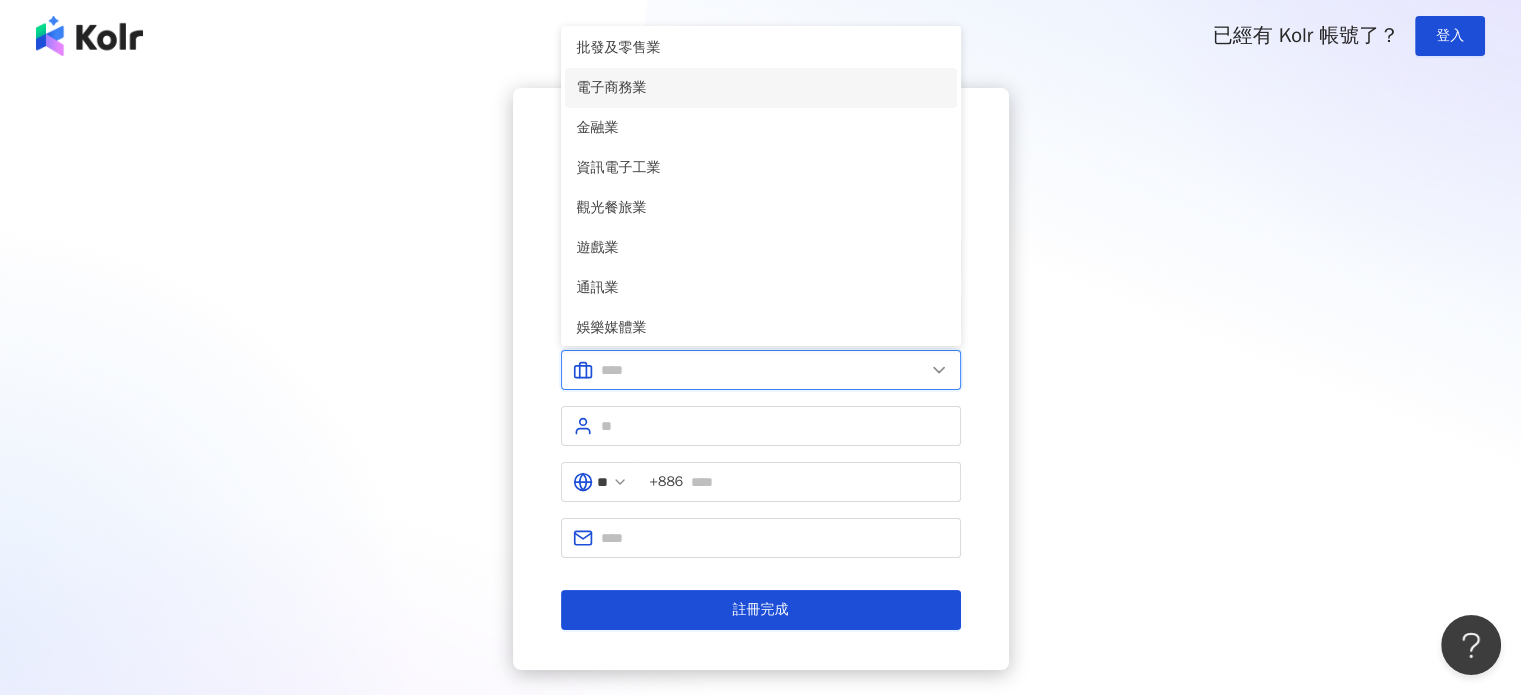 scroll, scrollTop: 300, scrollLeft: 0, axis: vertical 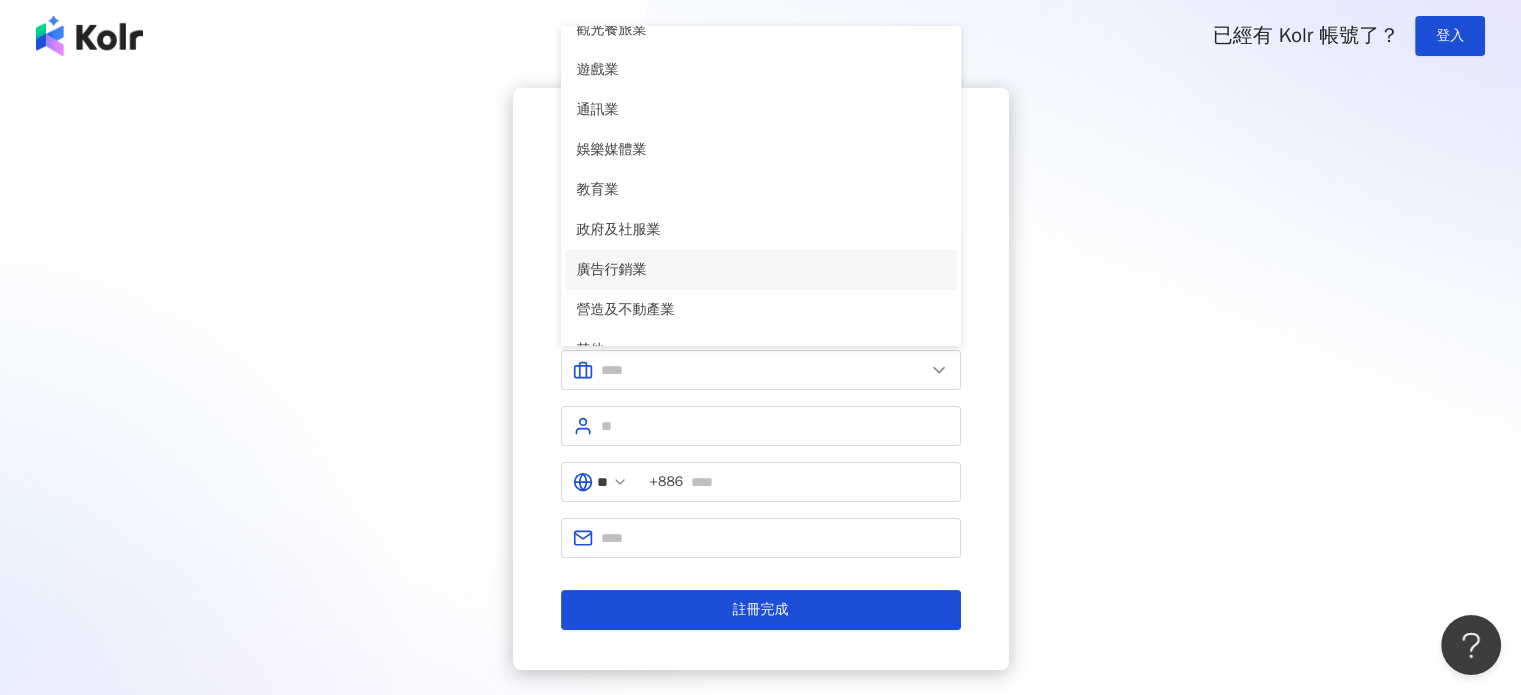 click on "廣告行銷業" at bounding box center (761, 270) 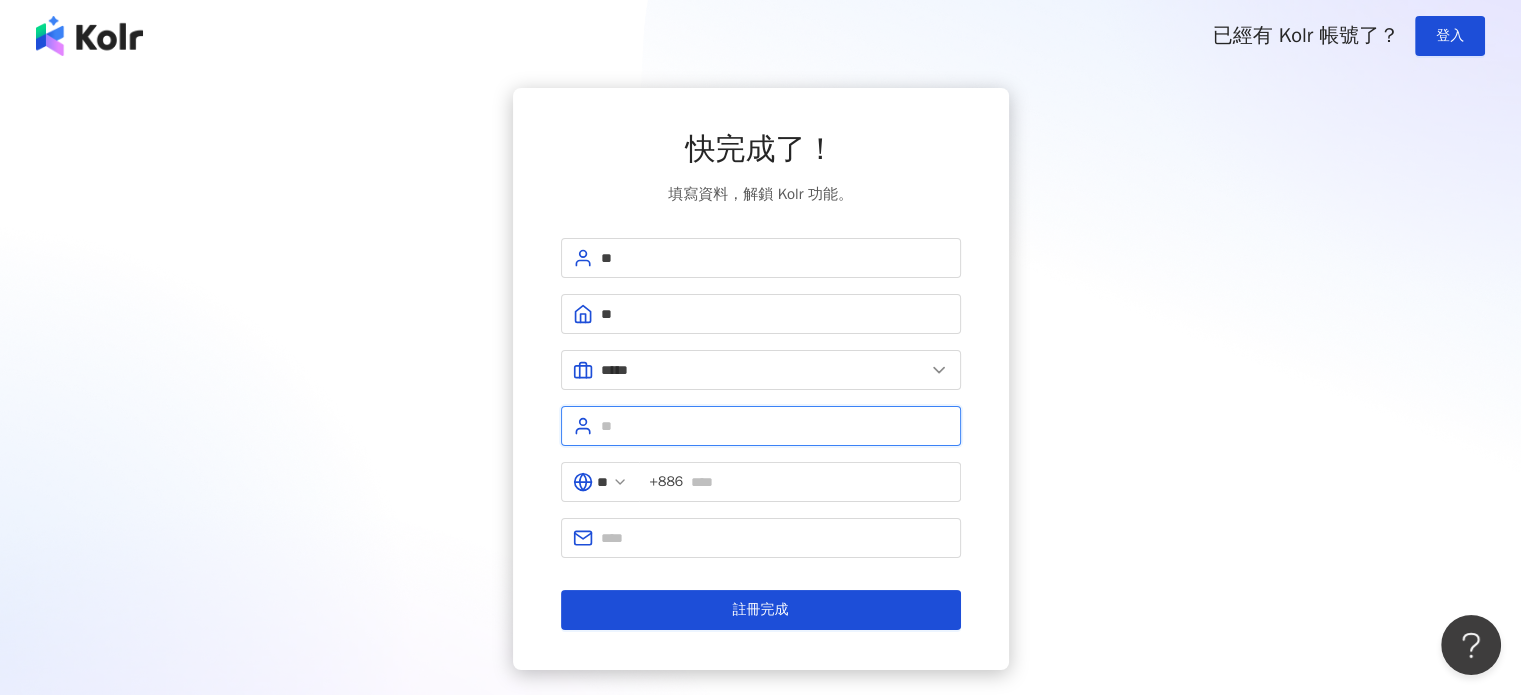click at bounding box center [775, 426] 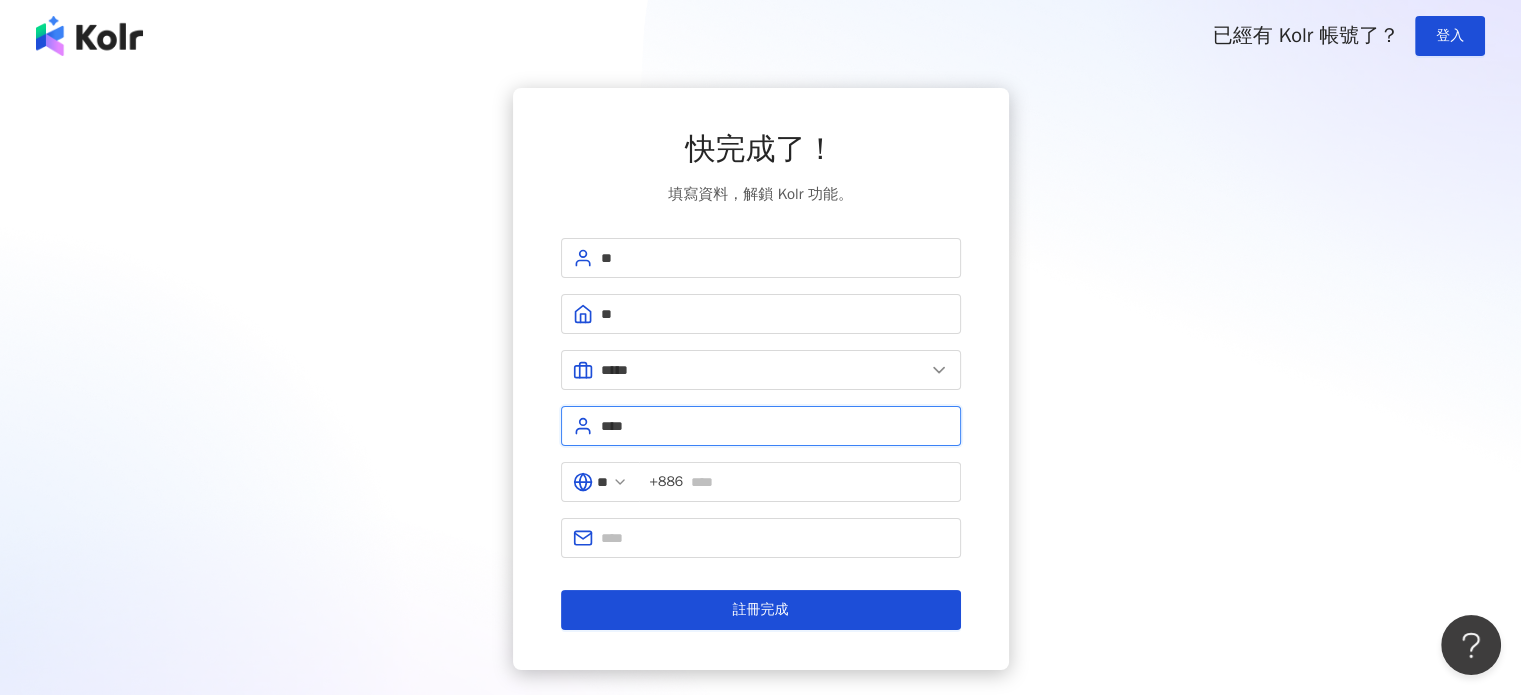 type on "*" 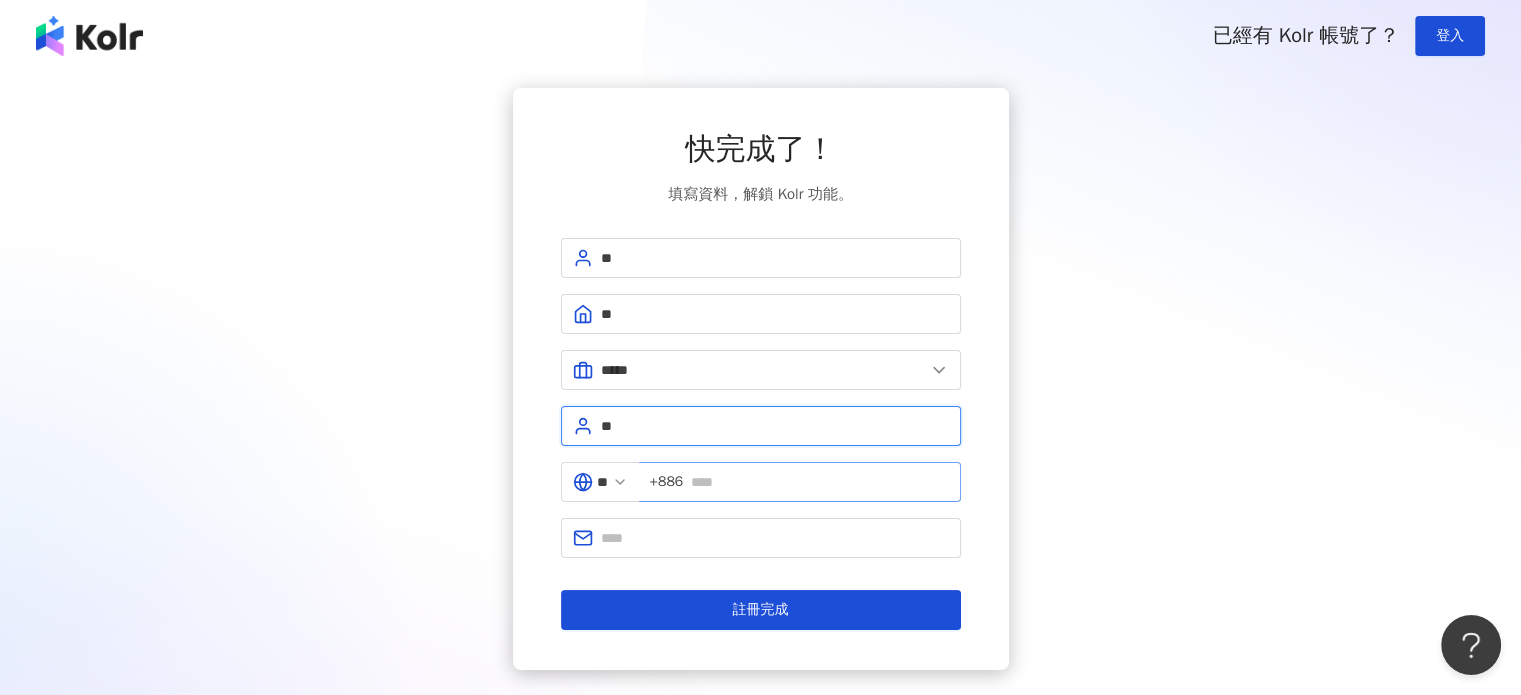 type on "**" 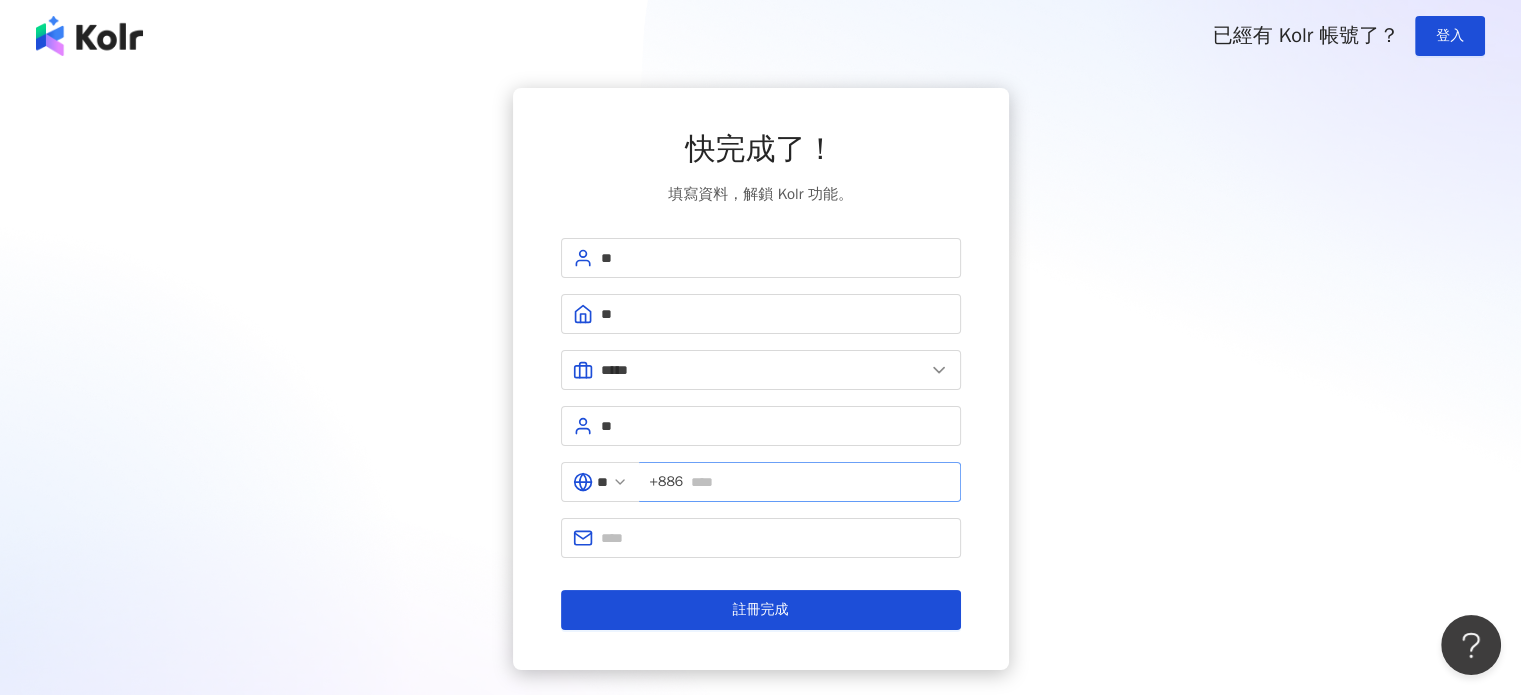 click on "+886" at bounding box center (800, 482) 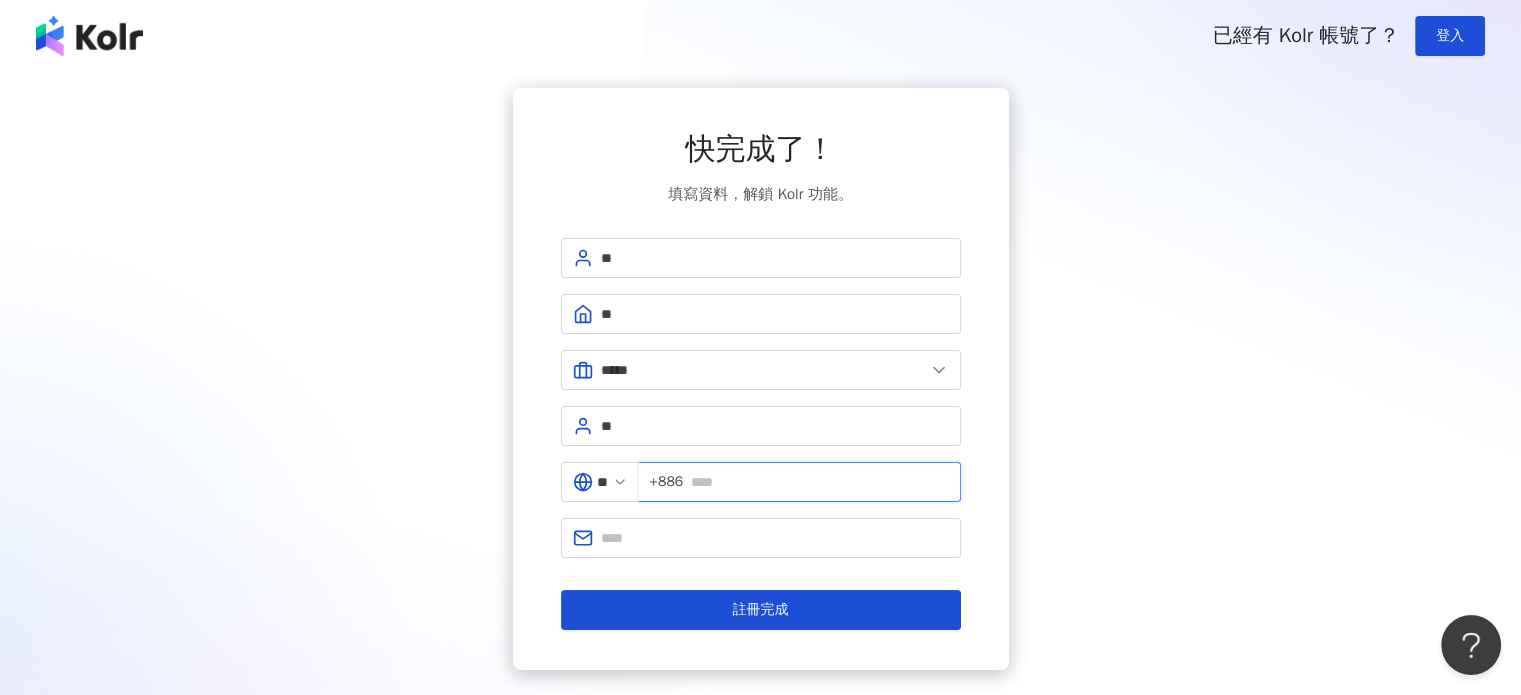 click at bounding box center (819, 482) 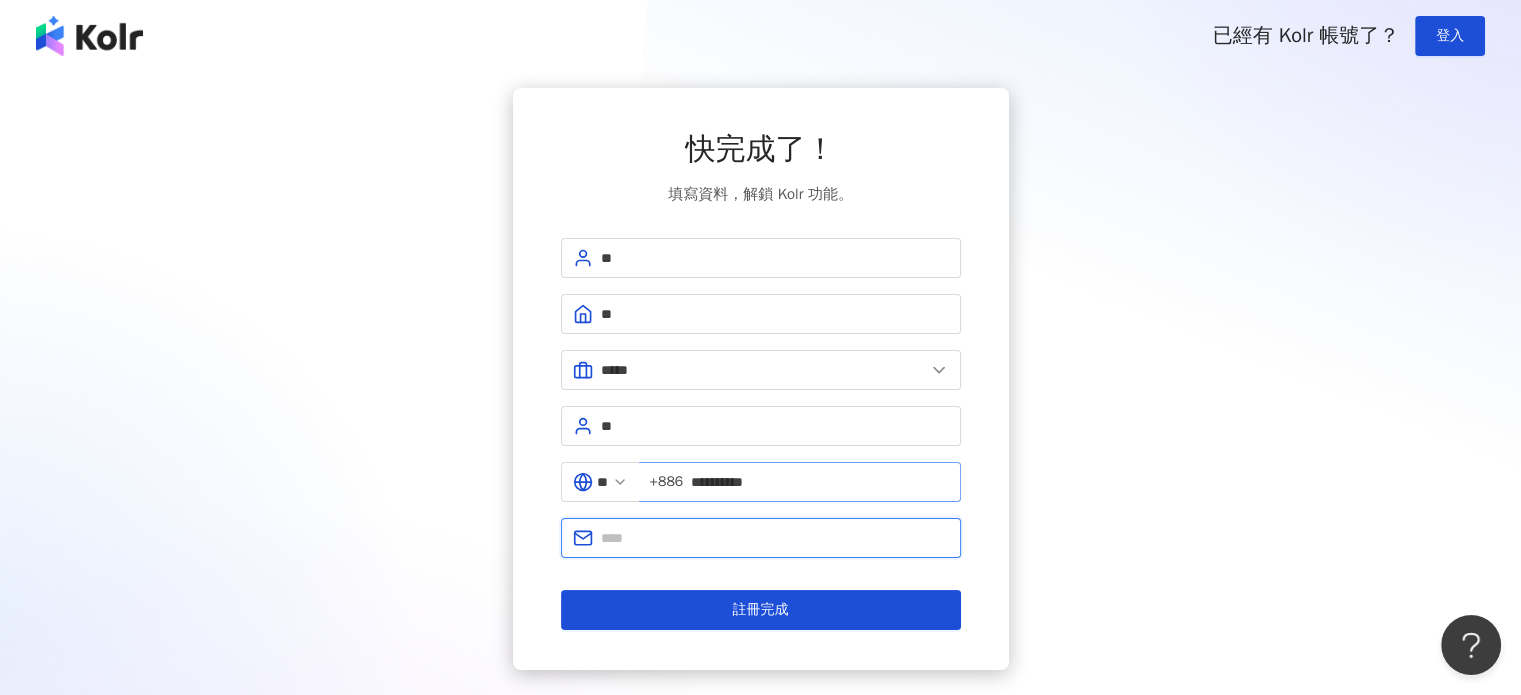type on "**********" 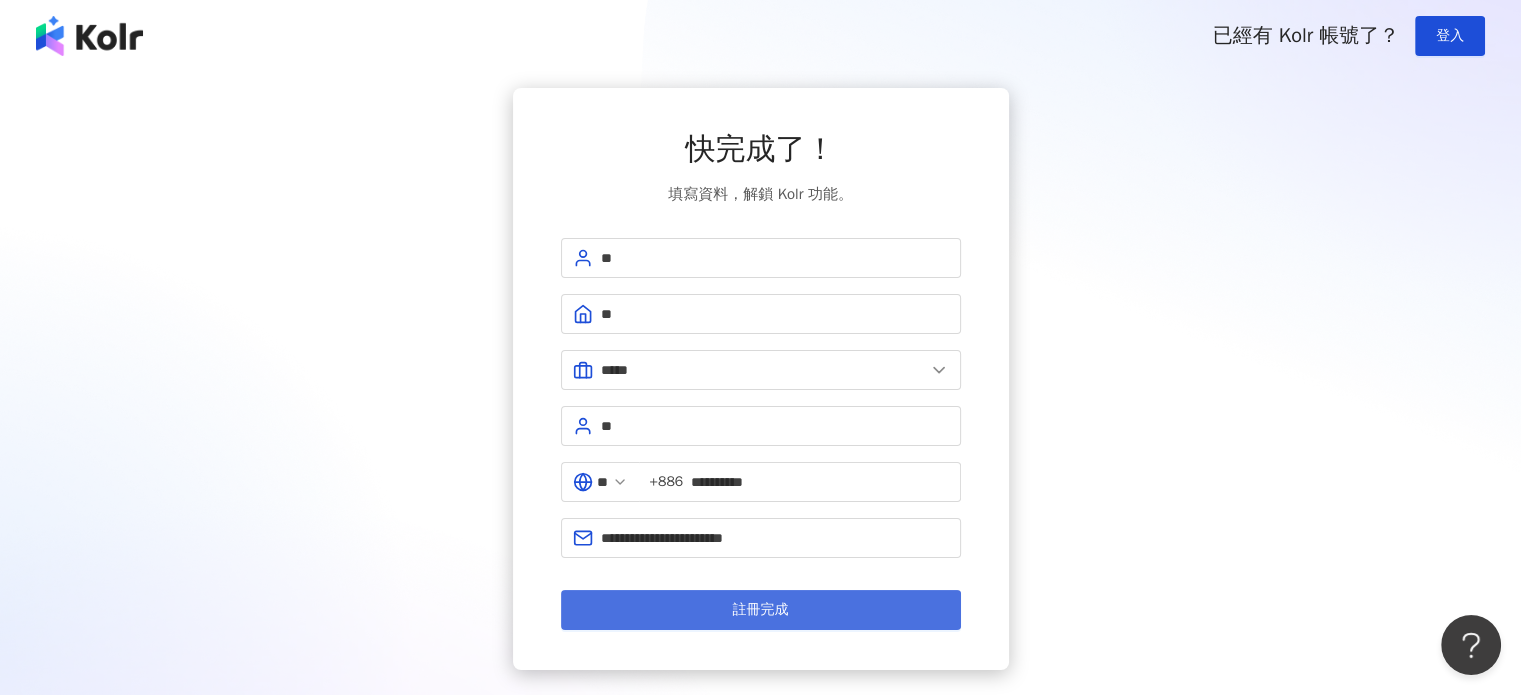click on "註冊完成" at bounding box center (761, 610) 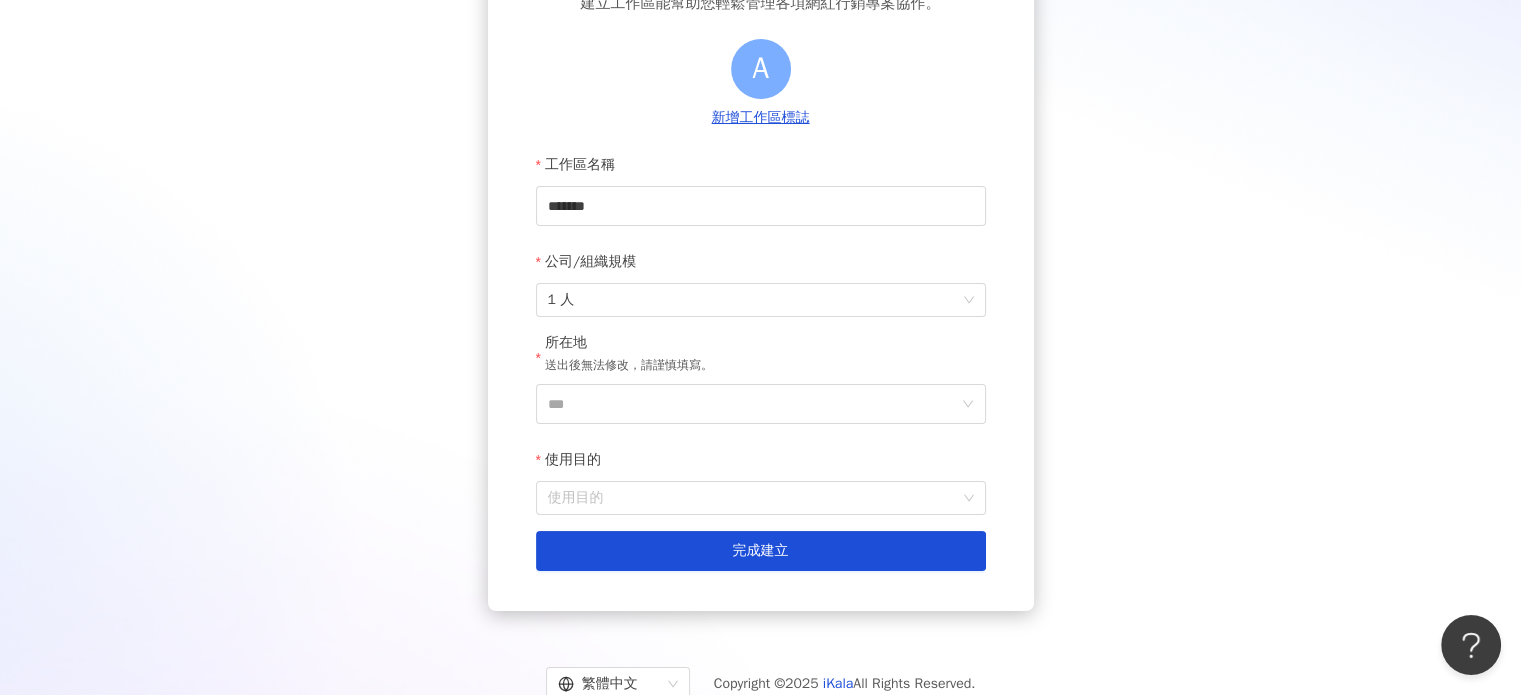 scroll, scrollTop: 200, scrollLeft: 0, axis: vertical 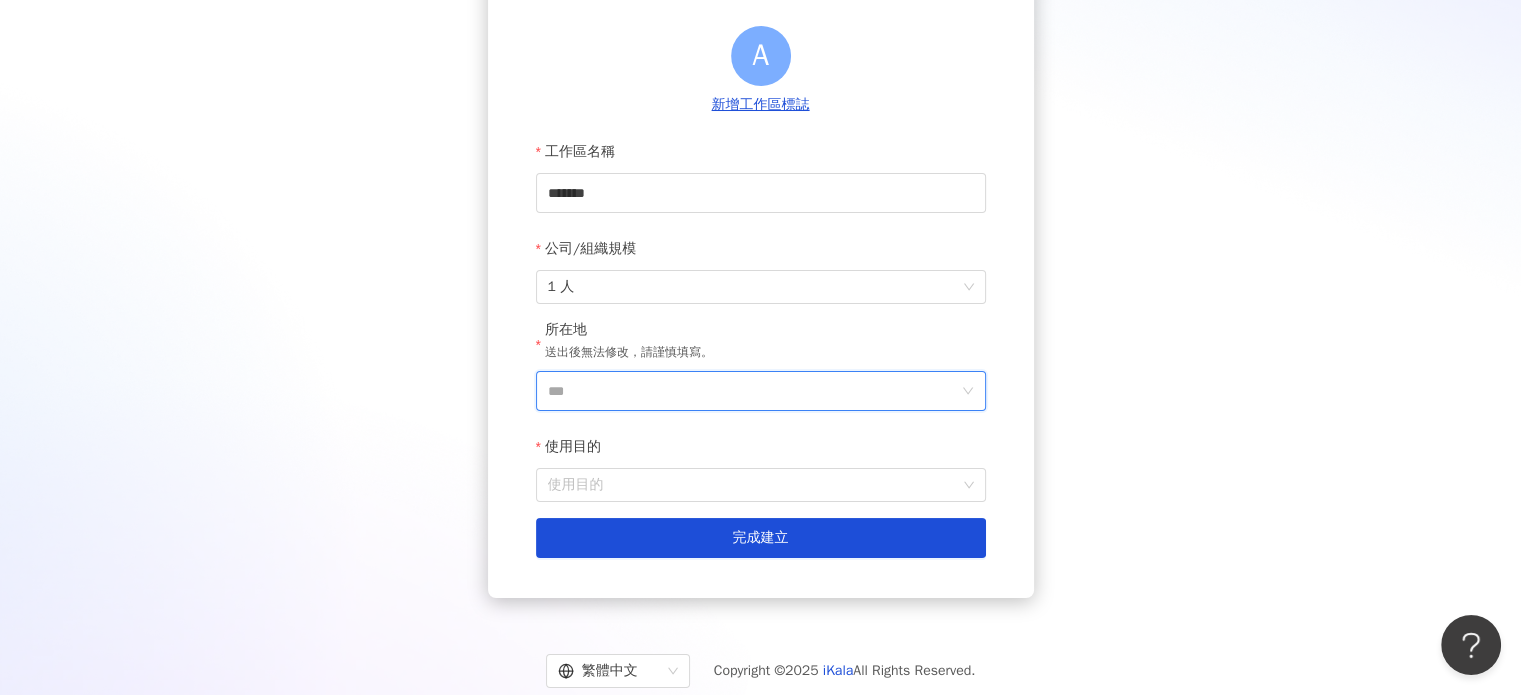 click on "***" at bounding box center (753, 391) 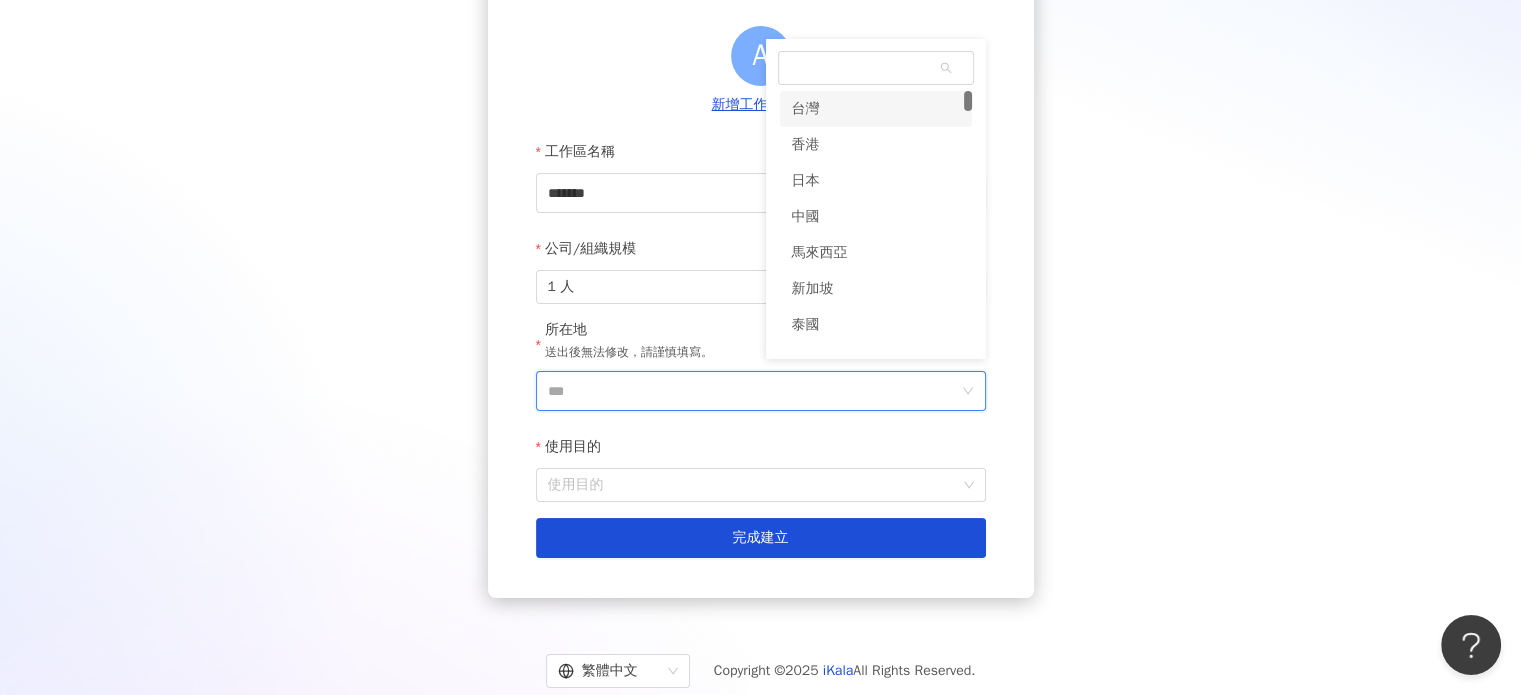 click on "台灣" at bounding box center [876, 109] 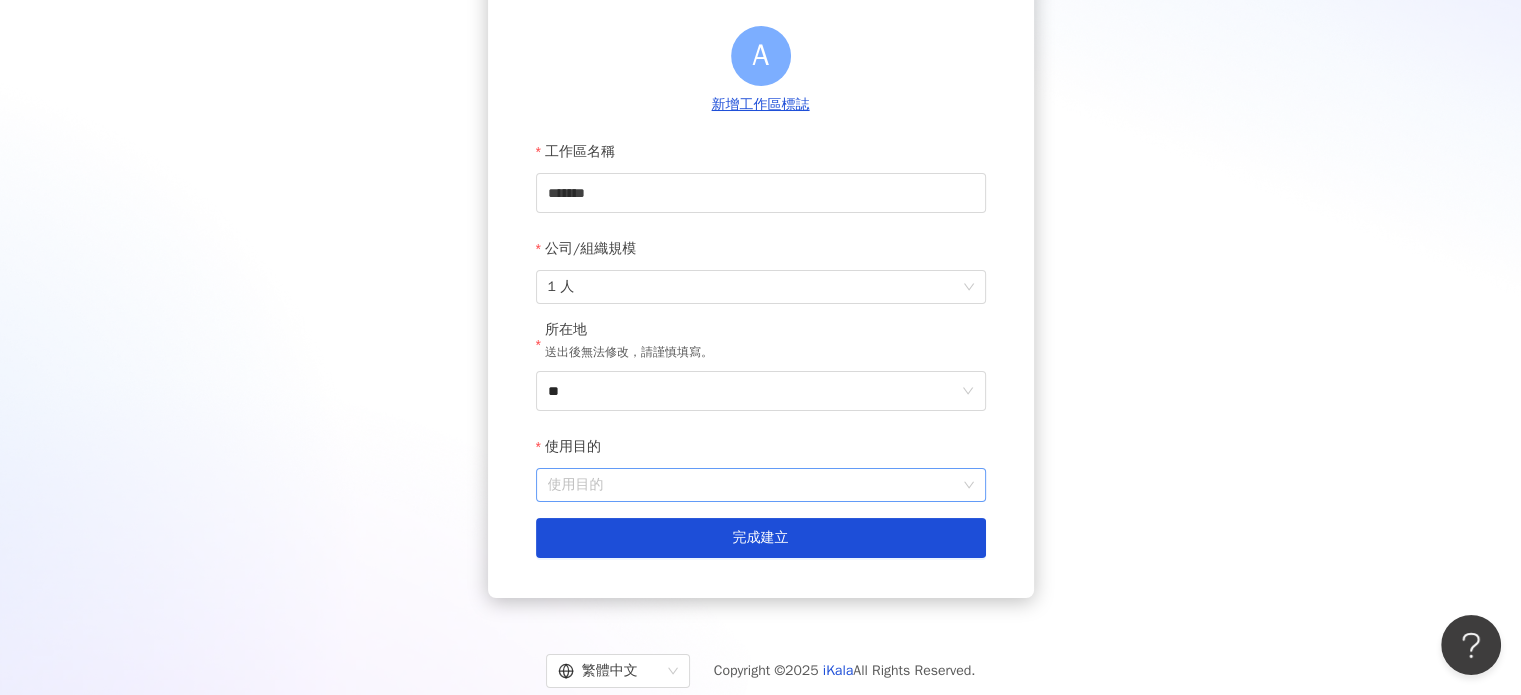 click on "使用目的" at bounding box center [761, 485] 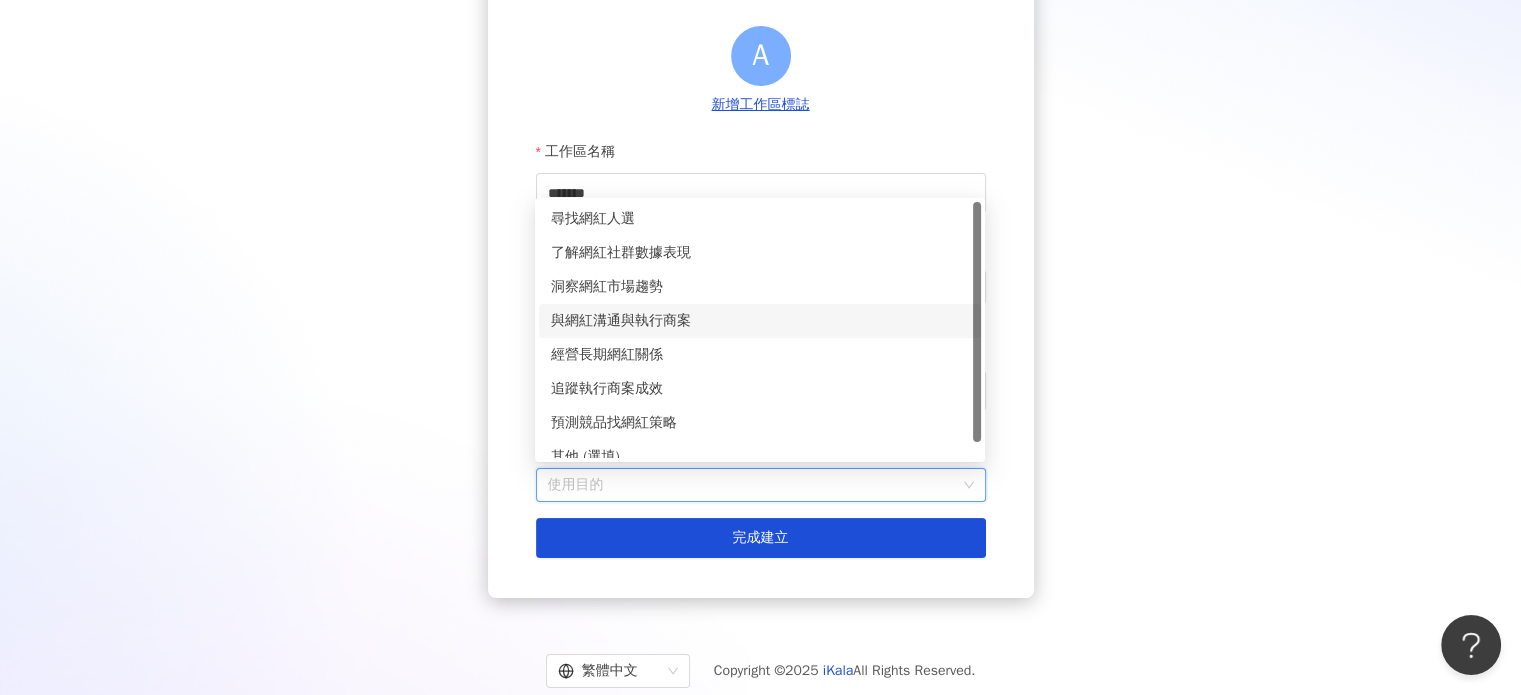 click on "與網紅溝通與執行商案" at bounding box center [760, 321] 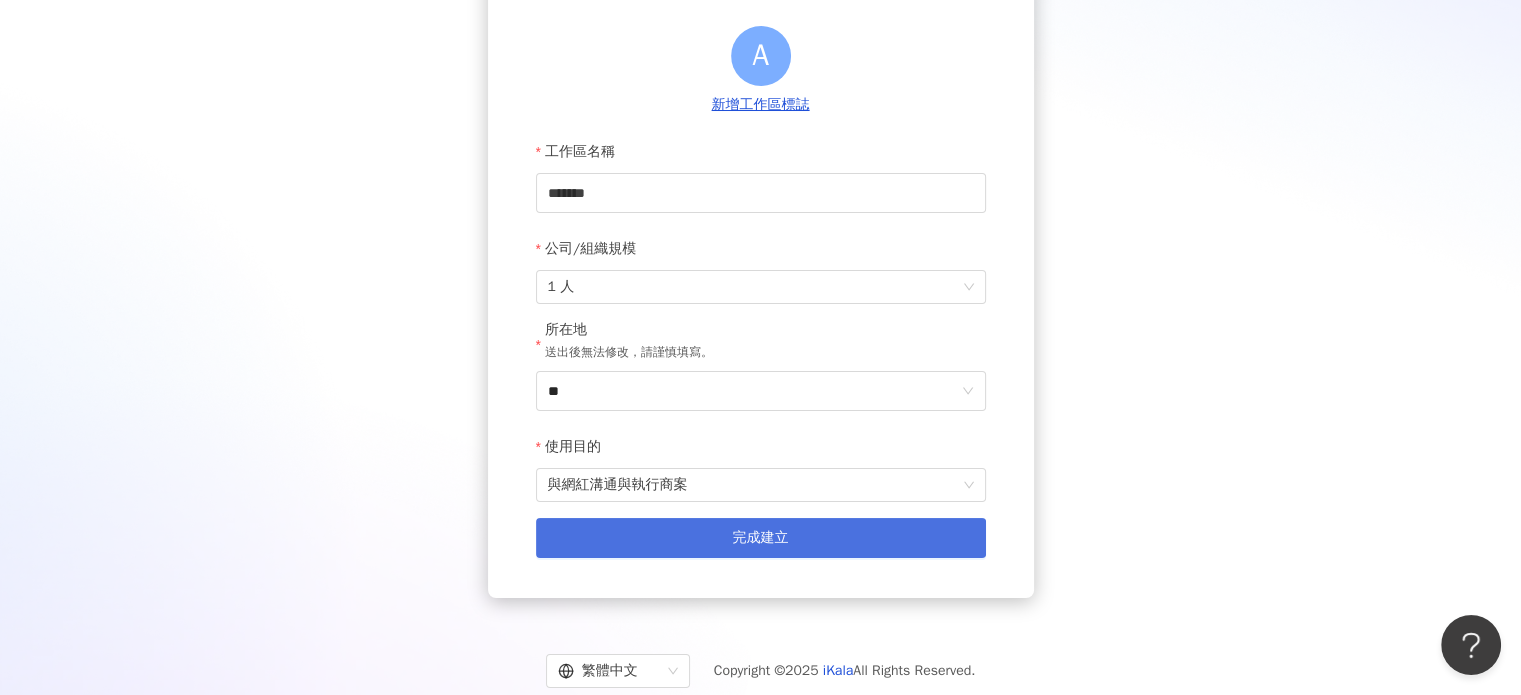 click on "完成建立" at bounding box center [761, 538] 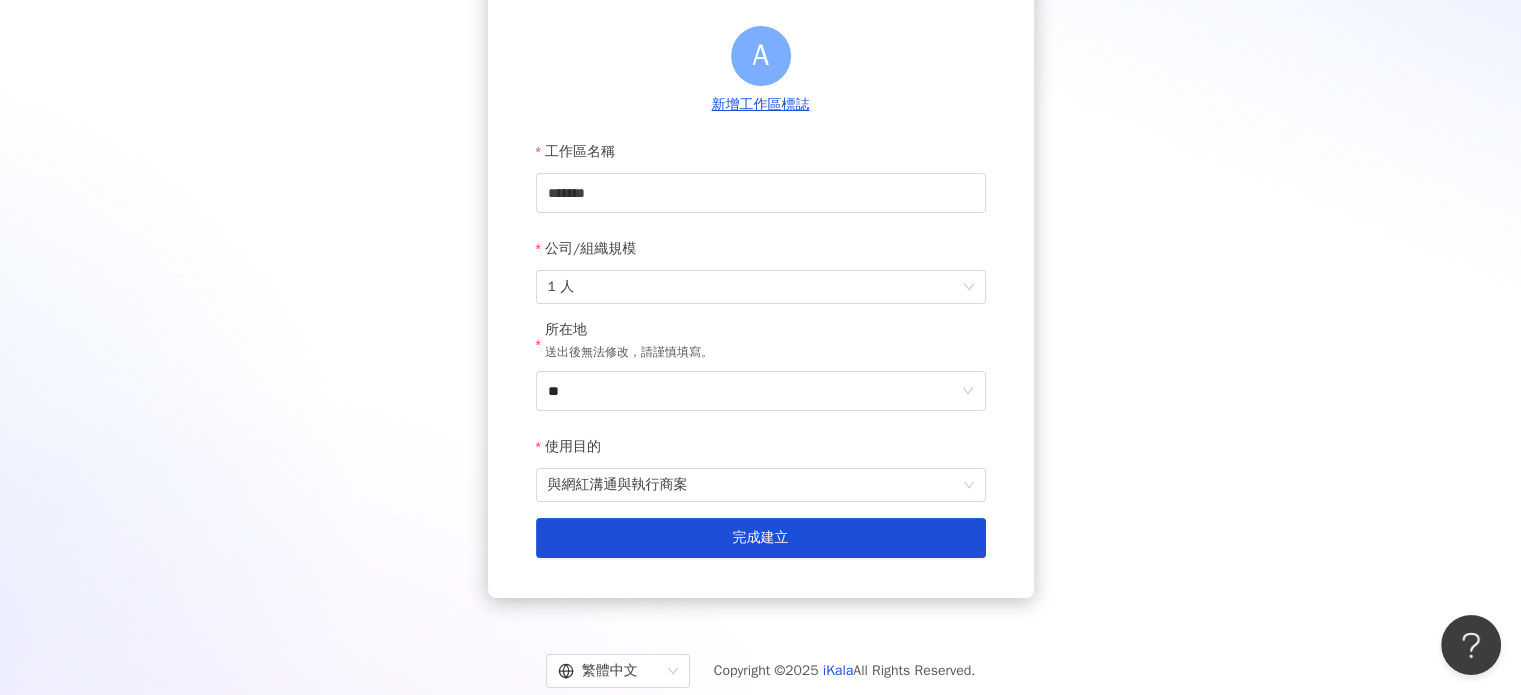 scroll, scrollTop: 92, scrollLeft: 0, axis: vertical 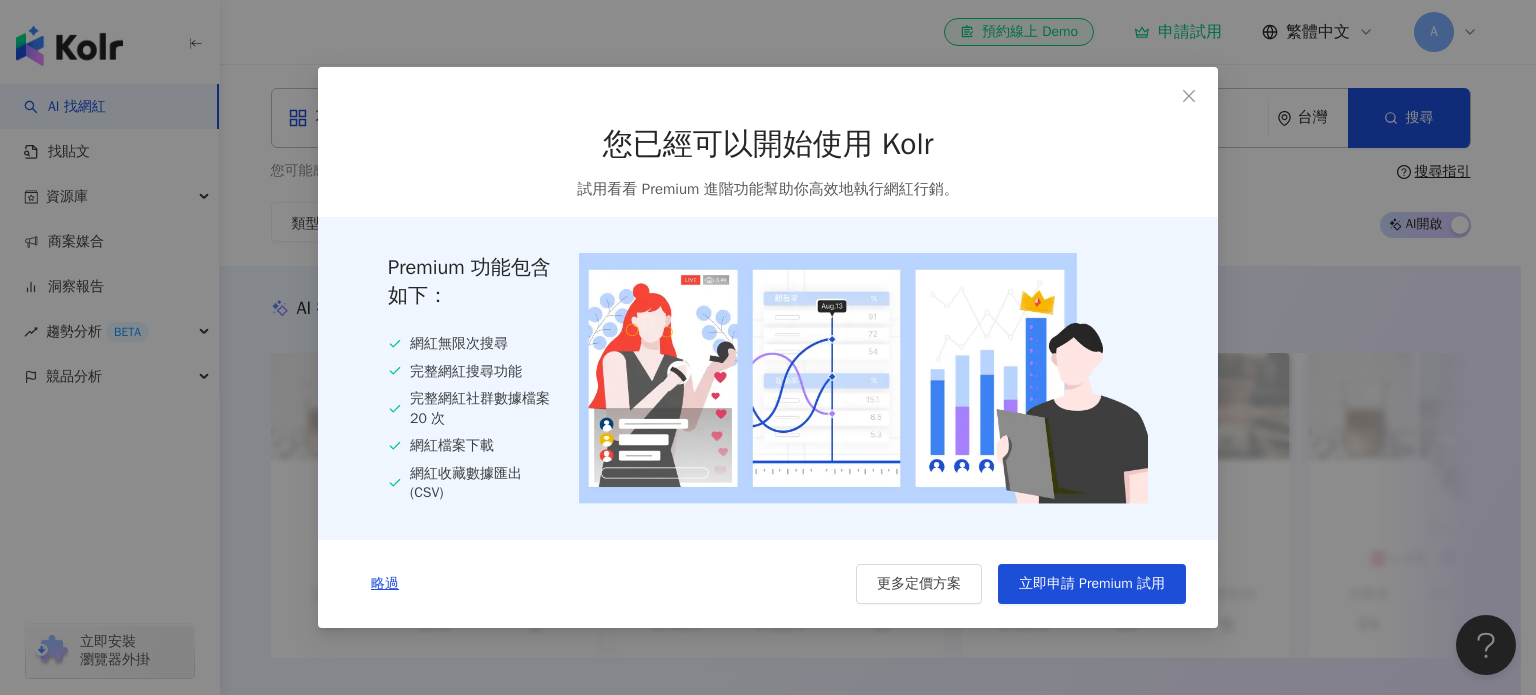drag, startPoint x: 1180, startPoint y: 108, endPoint x: 1165, endPoint y: 117, distance: 17.492855 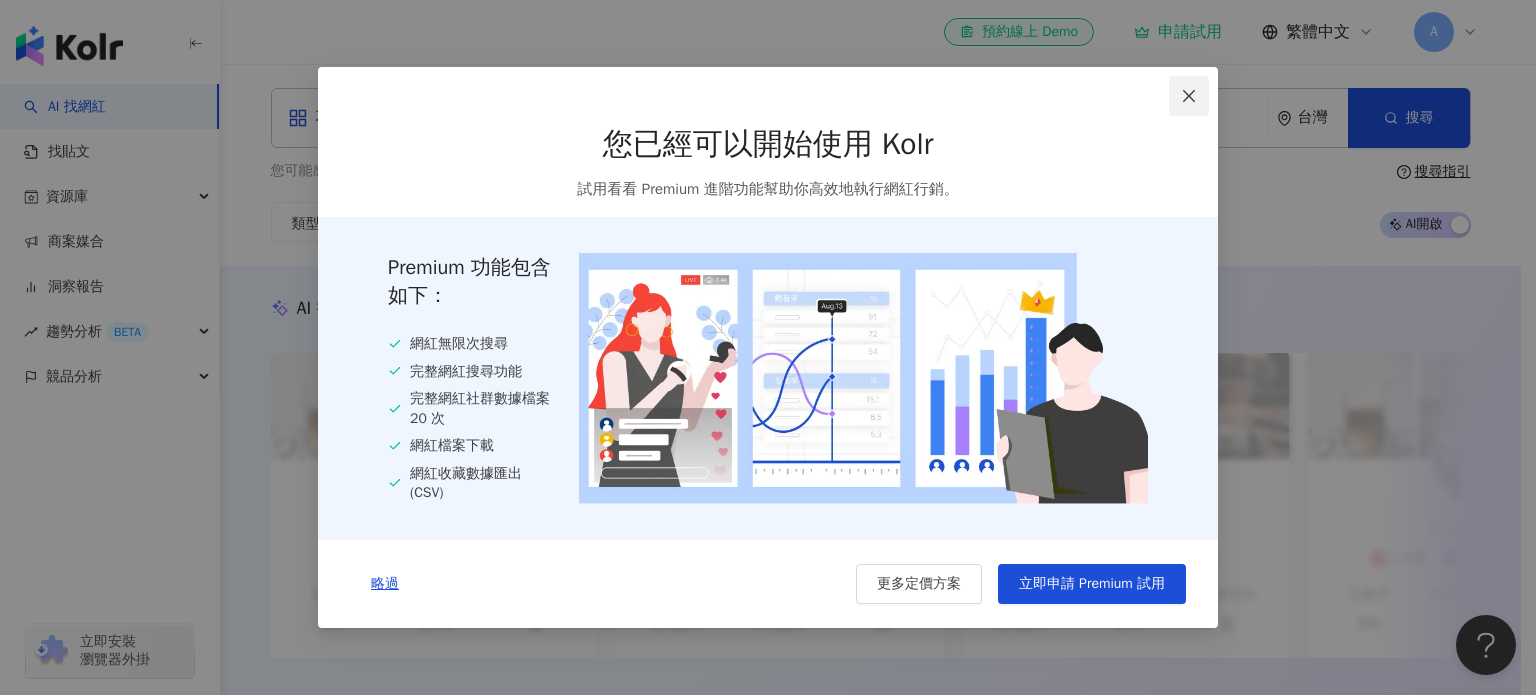 click at bounding box center (1189, 96) 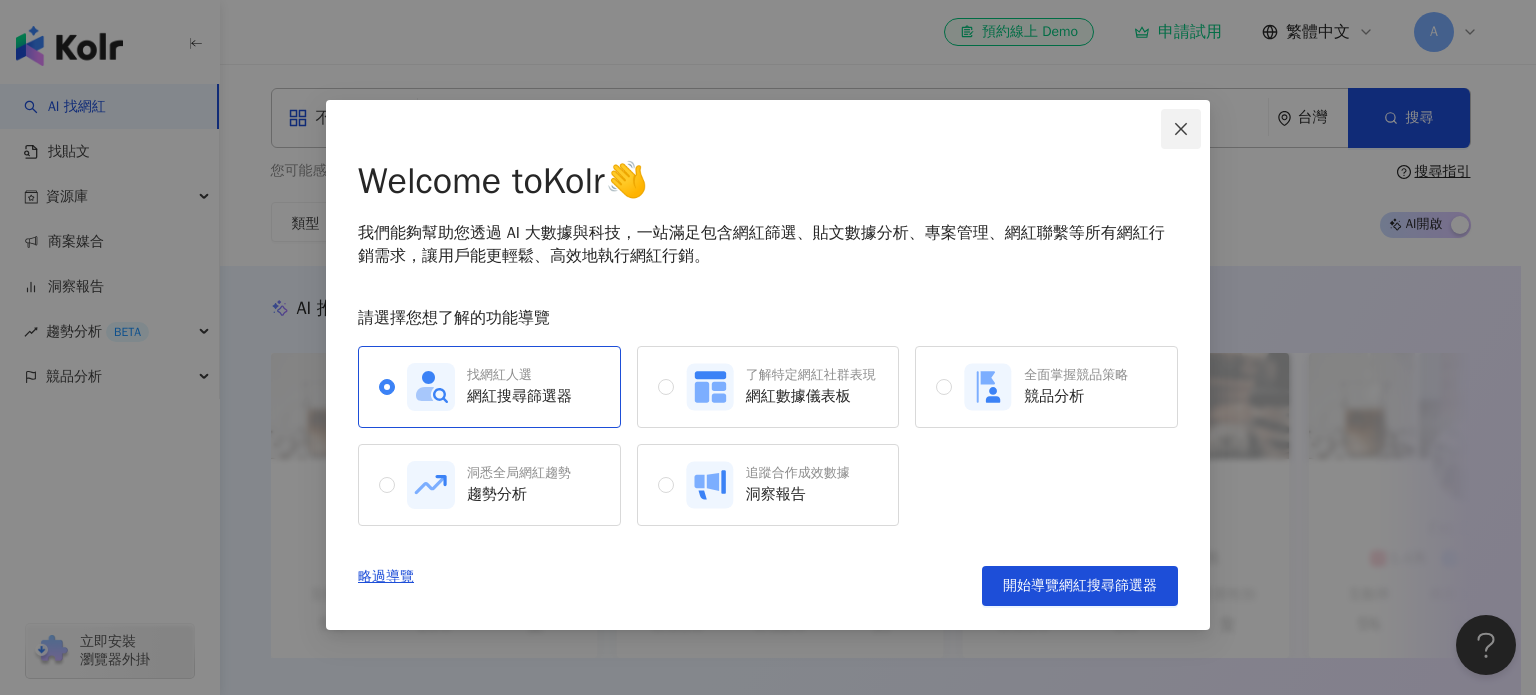 click 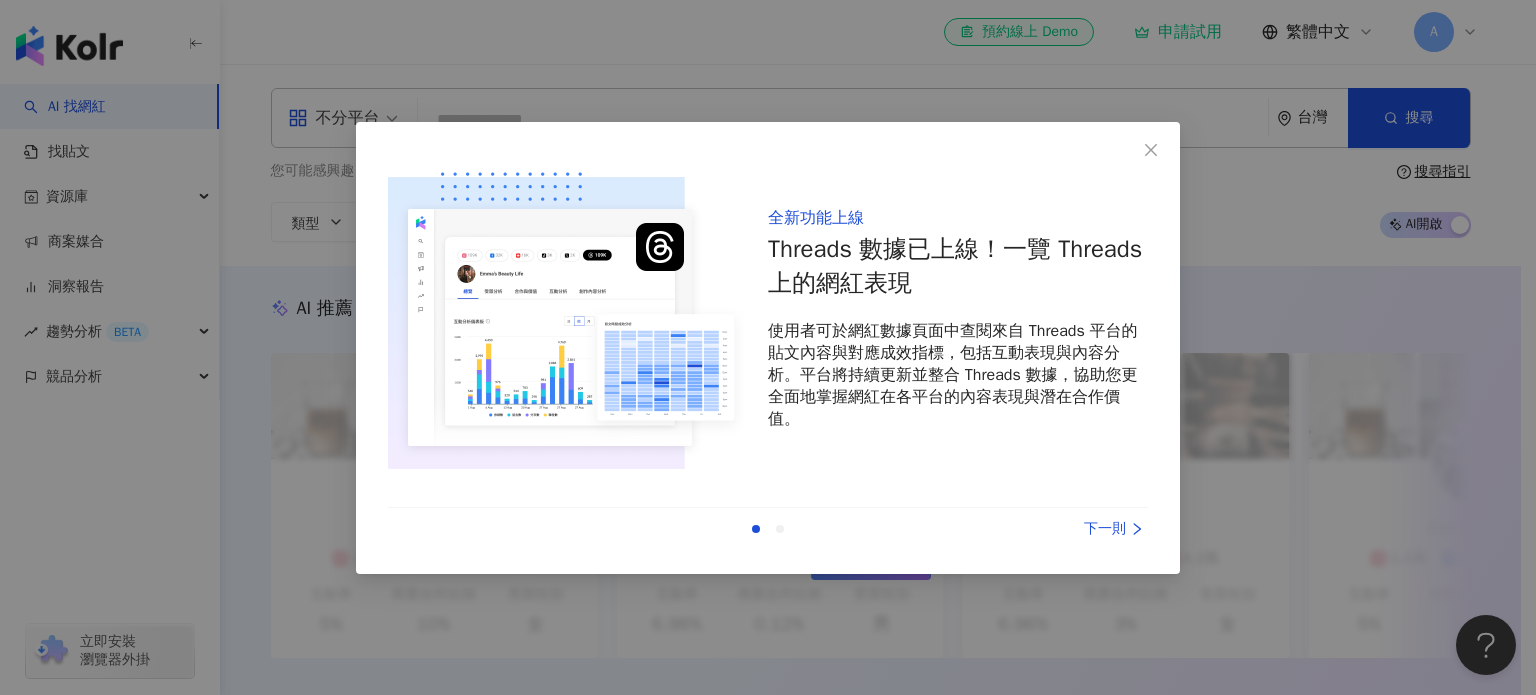 click on "下一則" at bounding box center (1073, 529) 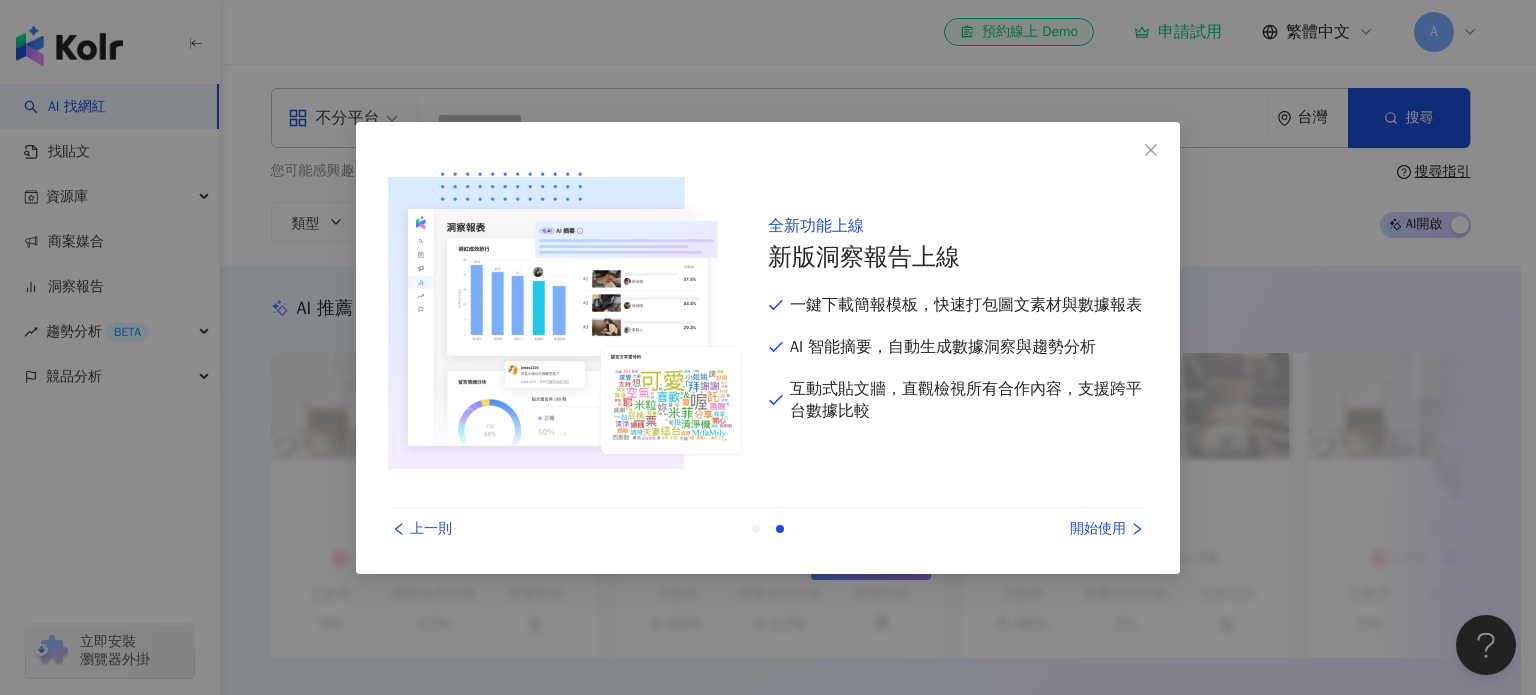 click on "開始使用" at bounding box center [1073, 529] 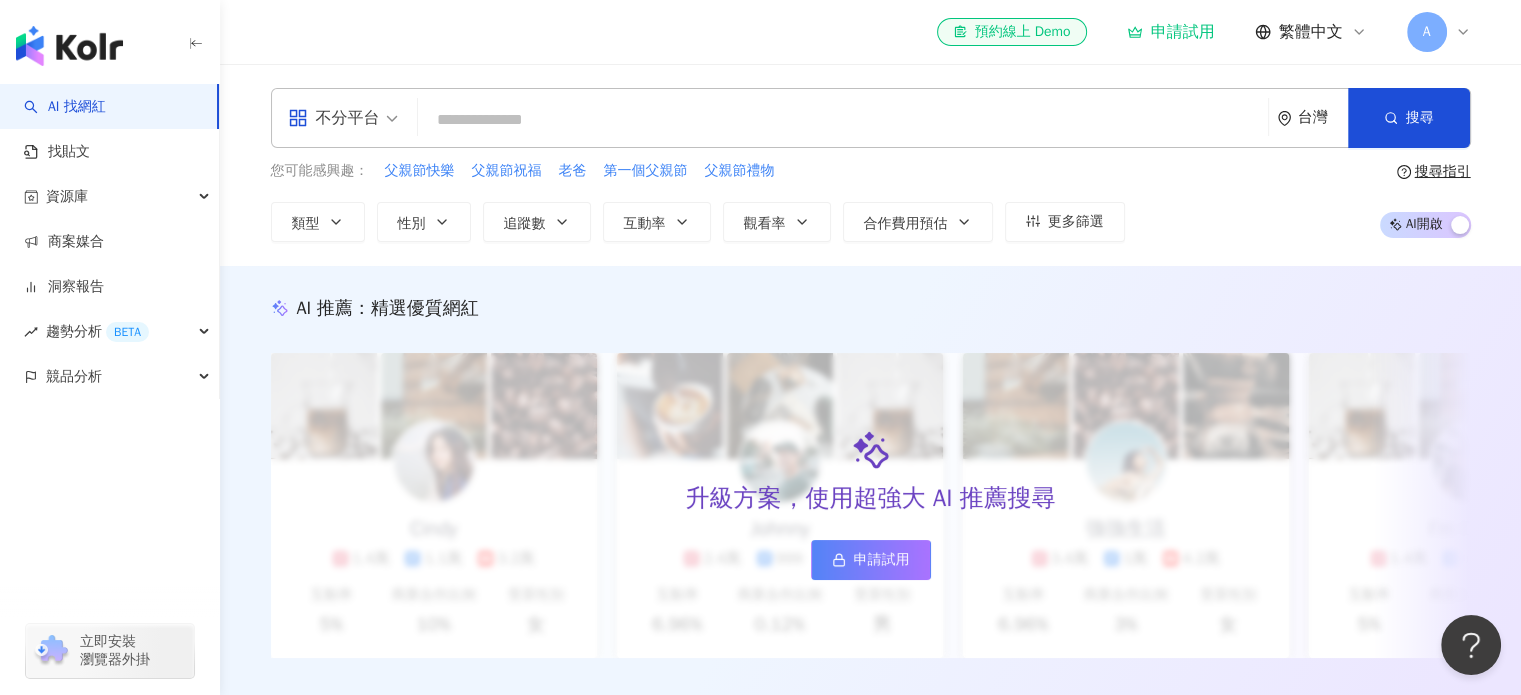 click at bounding box center (843, 120) 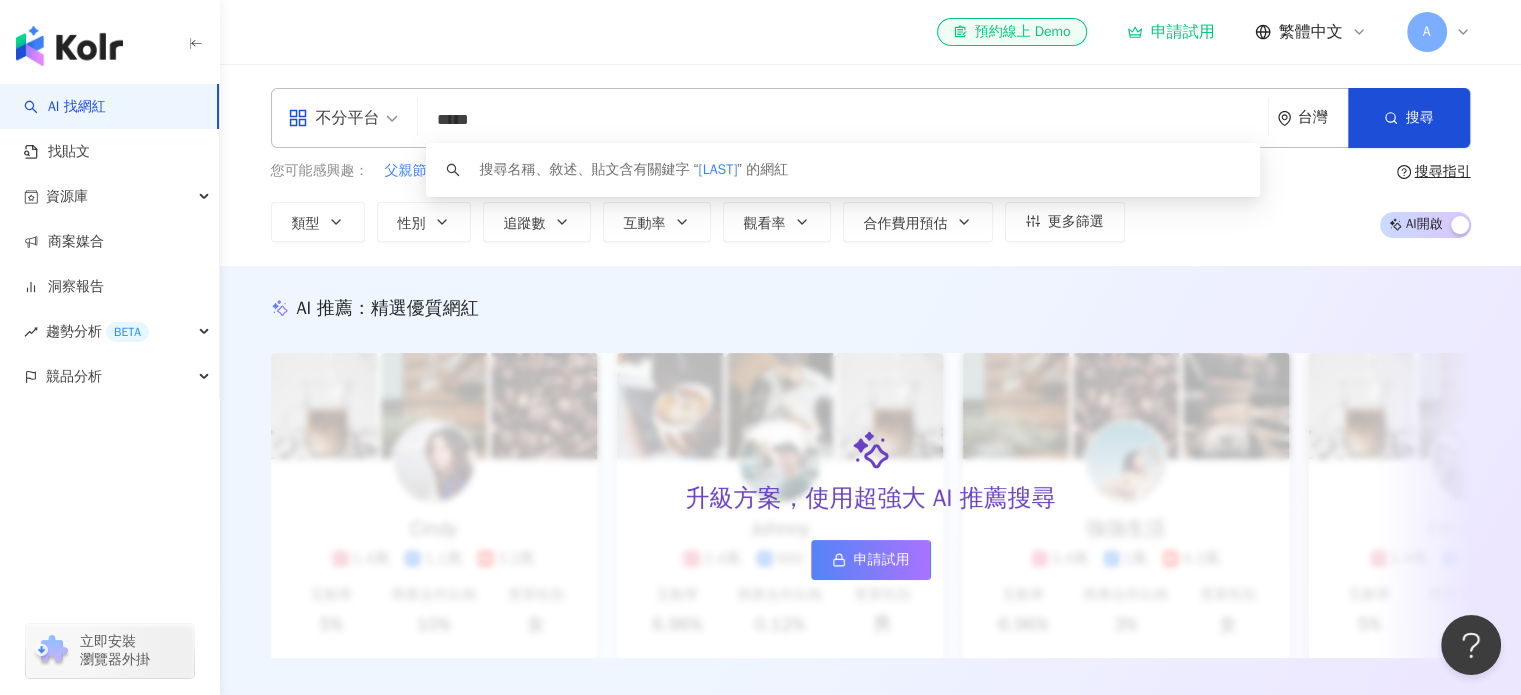 type on "**" 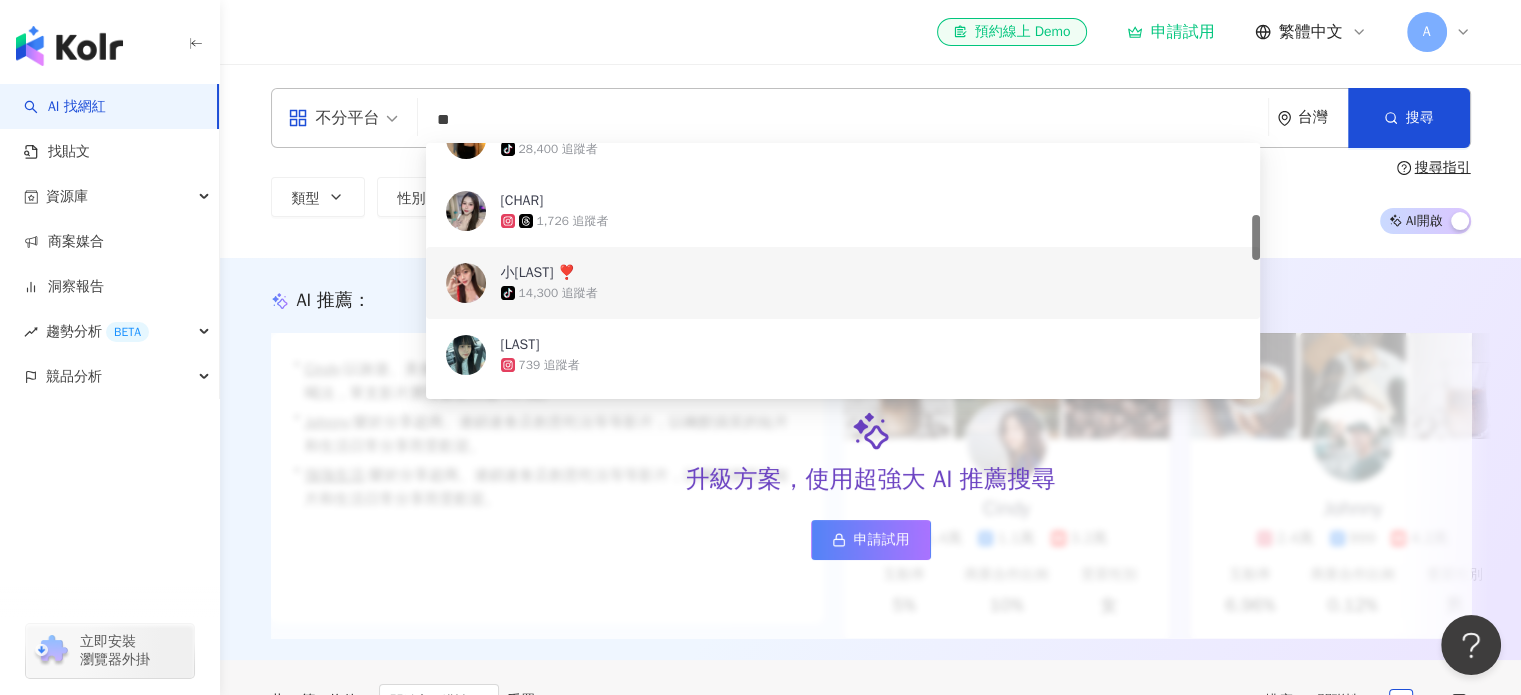 scroll, scrollTop: 100, scrollLeft: 0, axis: vertical 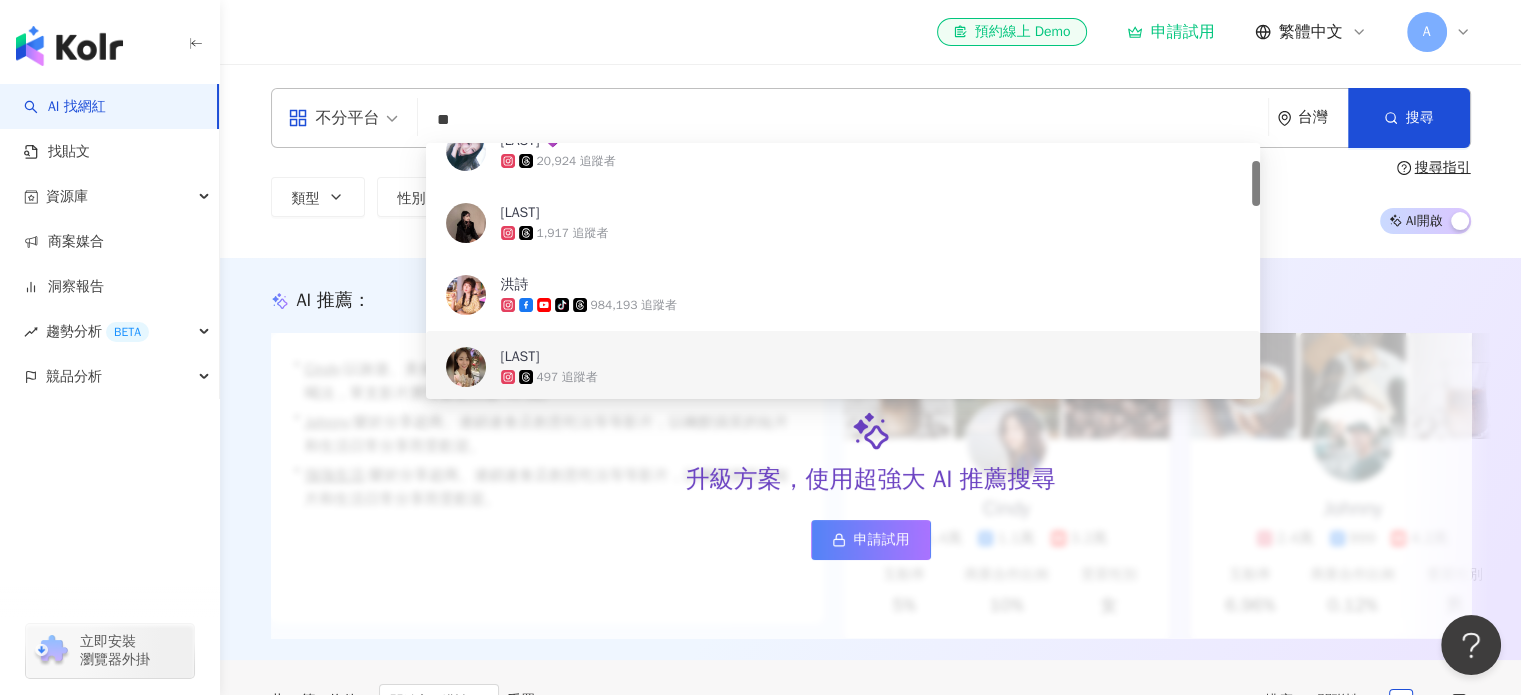 click on "[LAST] [FIRST]" at bounding box center [832, 357] 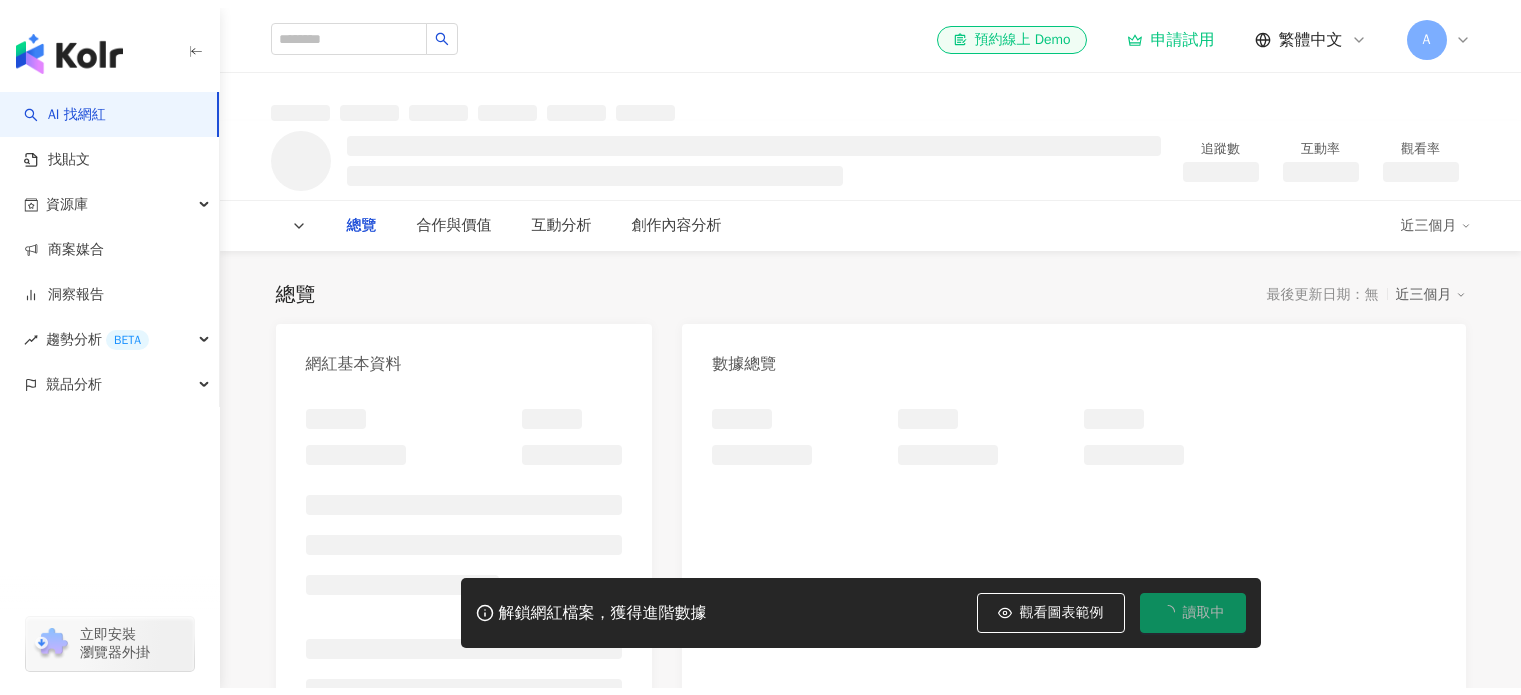 scroll, scrollTop: 0, scrollLeft: 0, axis: both 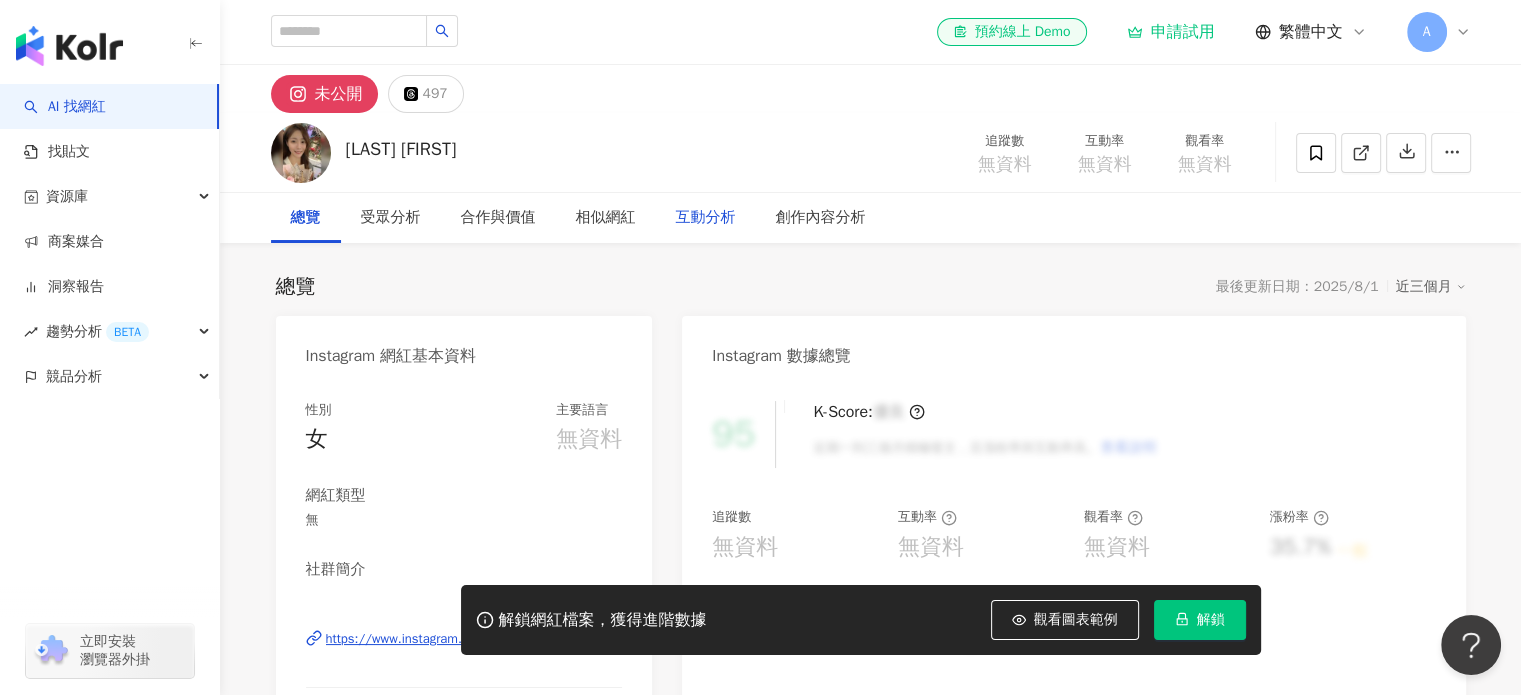 click on "互動分析" at bounding box center (706, 218) 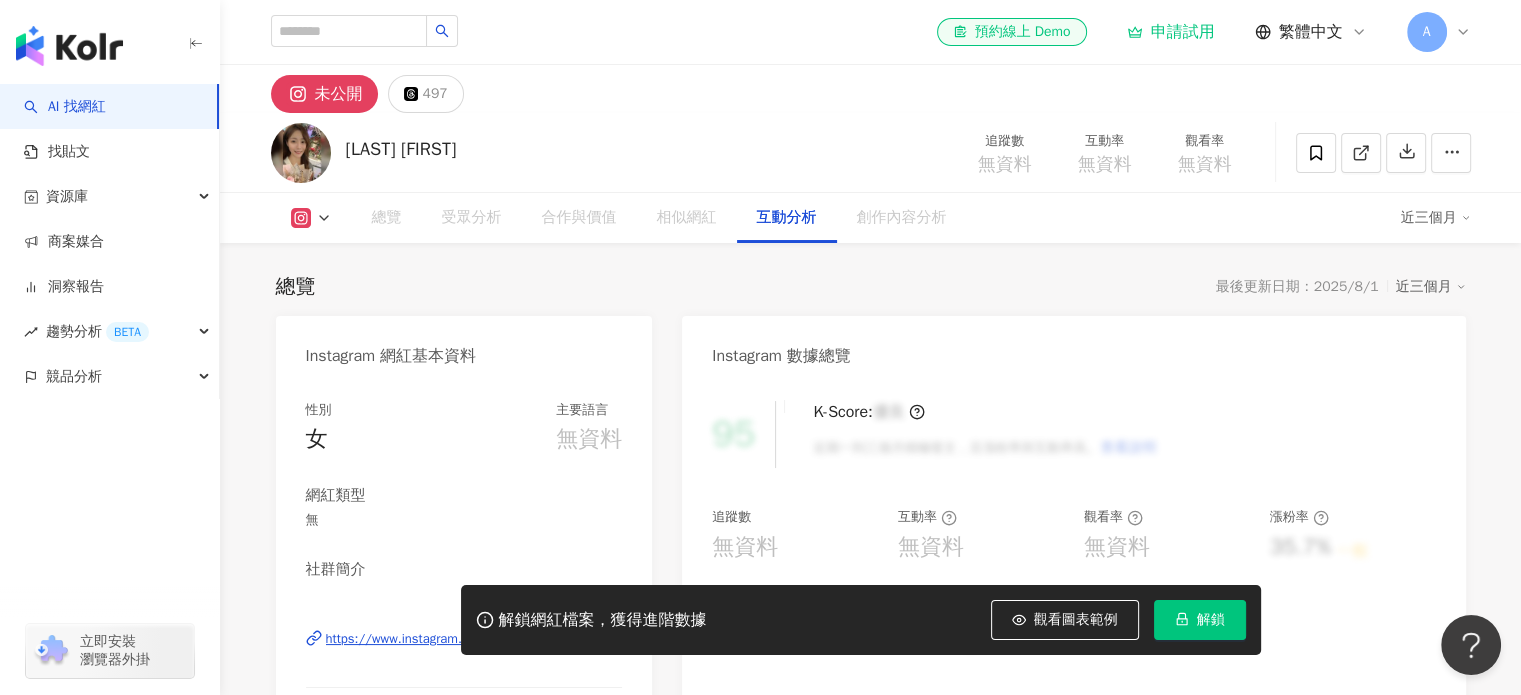 scroll, scrollTop: 3916, scrollLeft: 0, axis: vertical 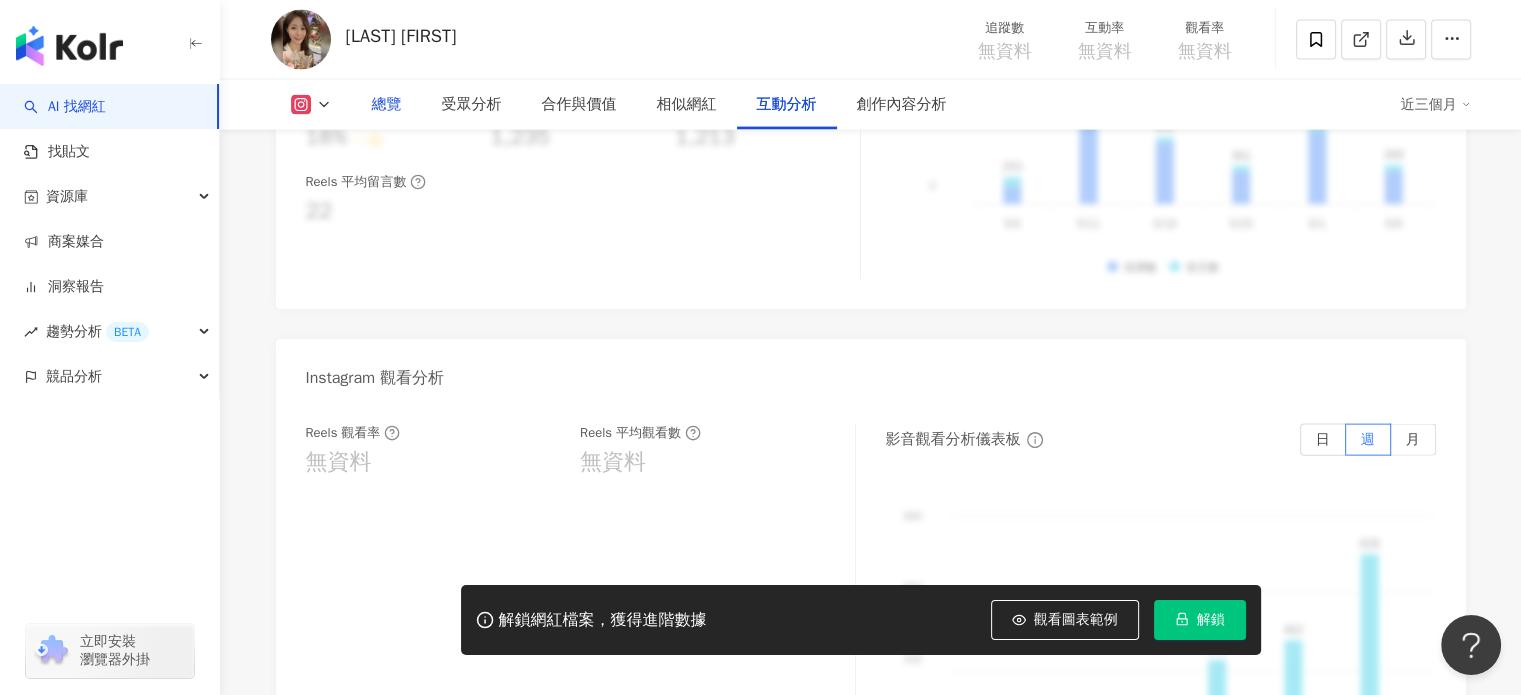 click on "總覽" at bounding box center [387, 105] 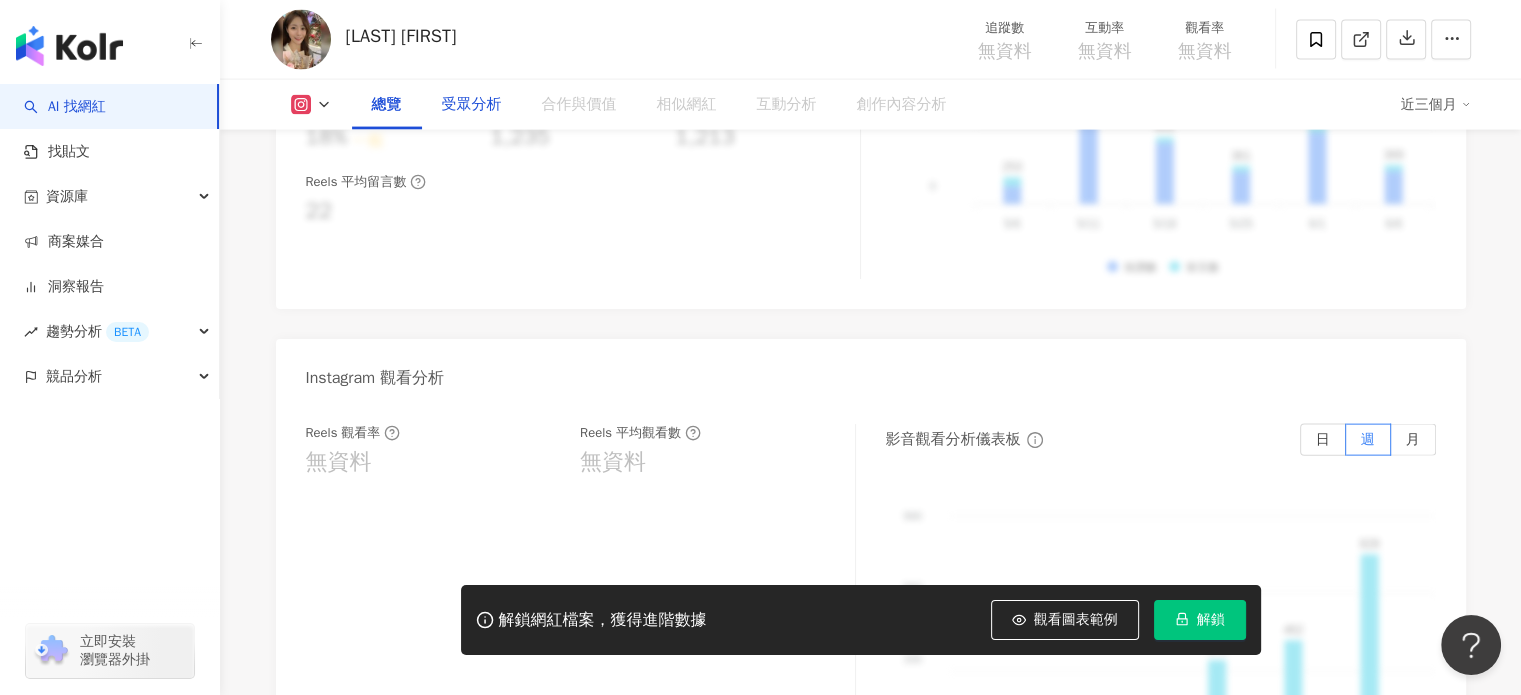 scroll, scrollTop: 123, scrollLeft: 0, axis: vertical 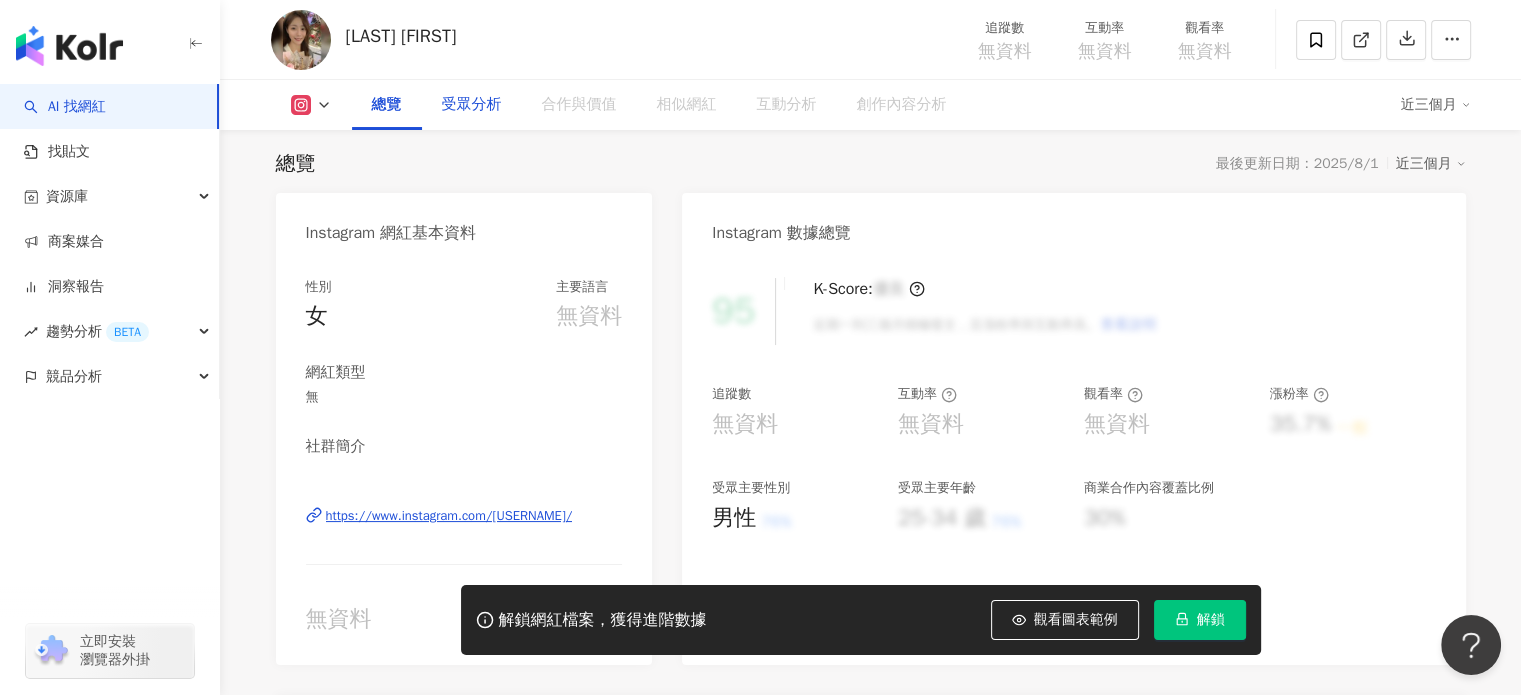 click on "受眾分析" at bounding box center (472, 105) 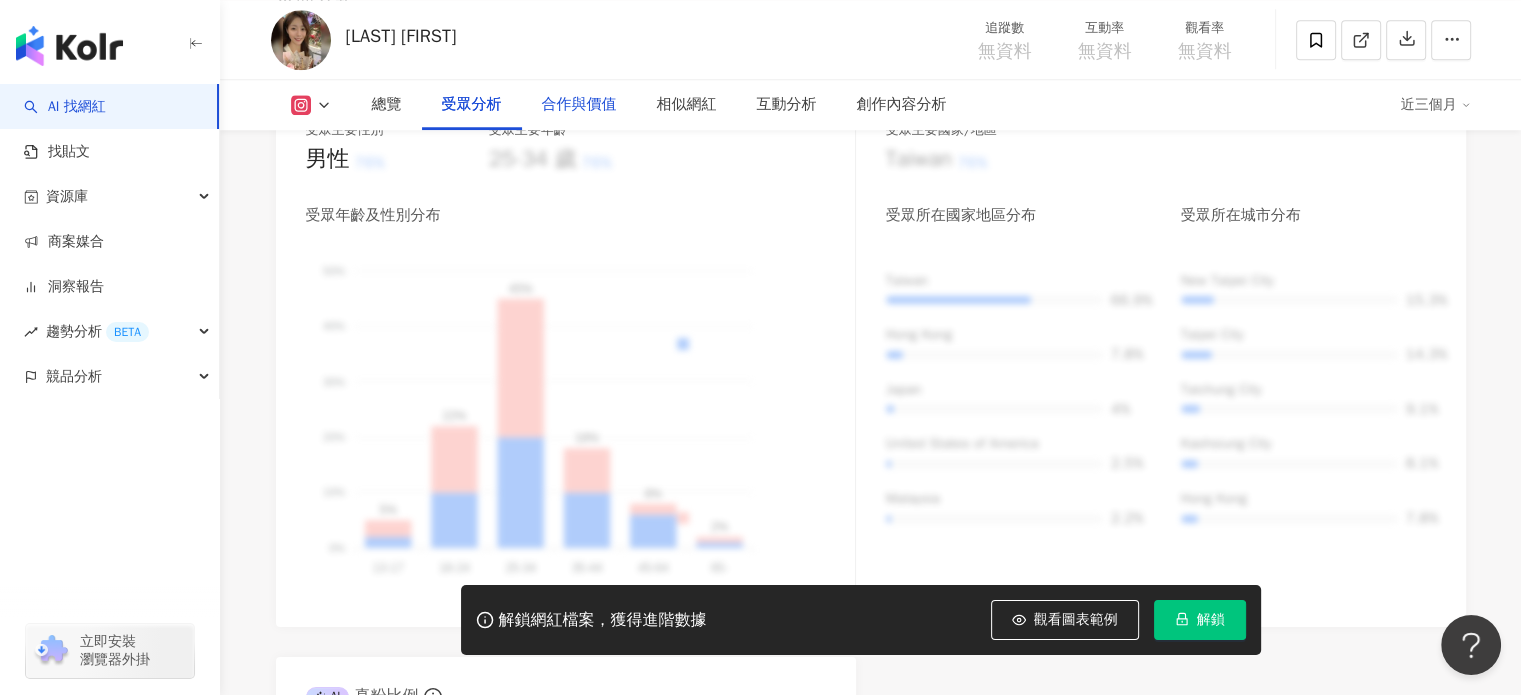 click on "合作與價值" at bounding box center (579, 105) 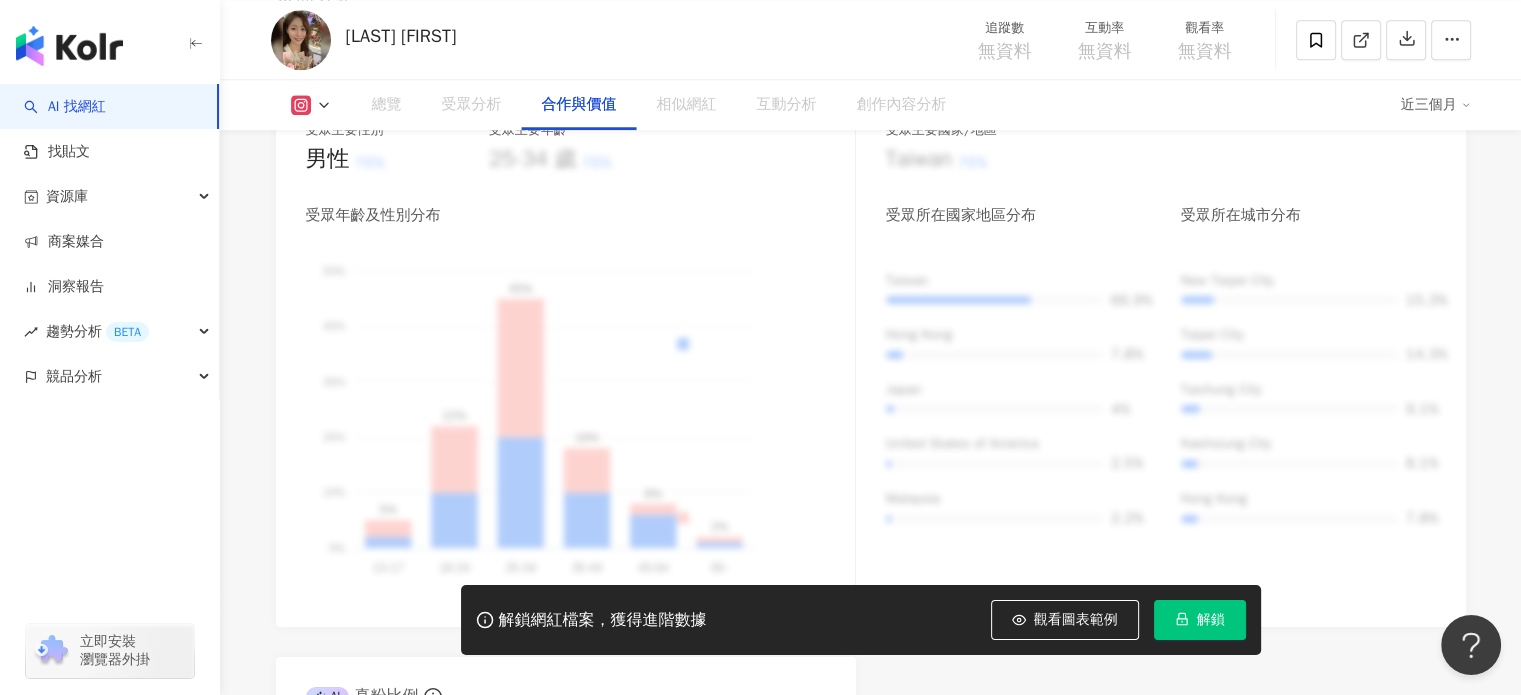 scroll, scrollTop: 2666, scrollLeft: 0, axis: vertical 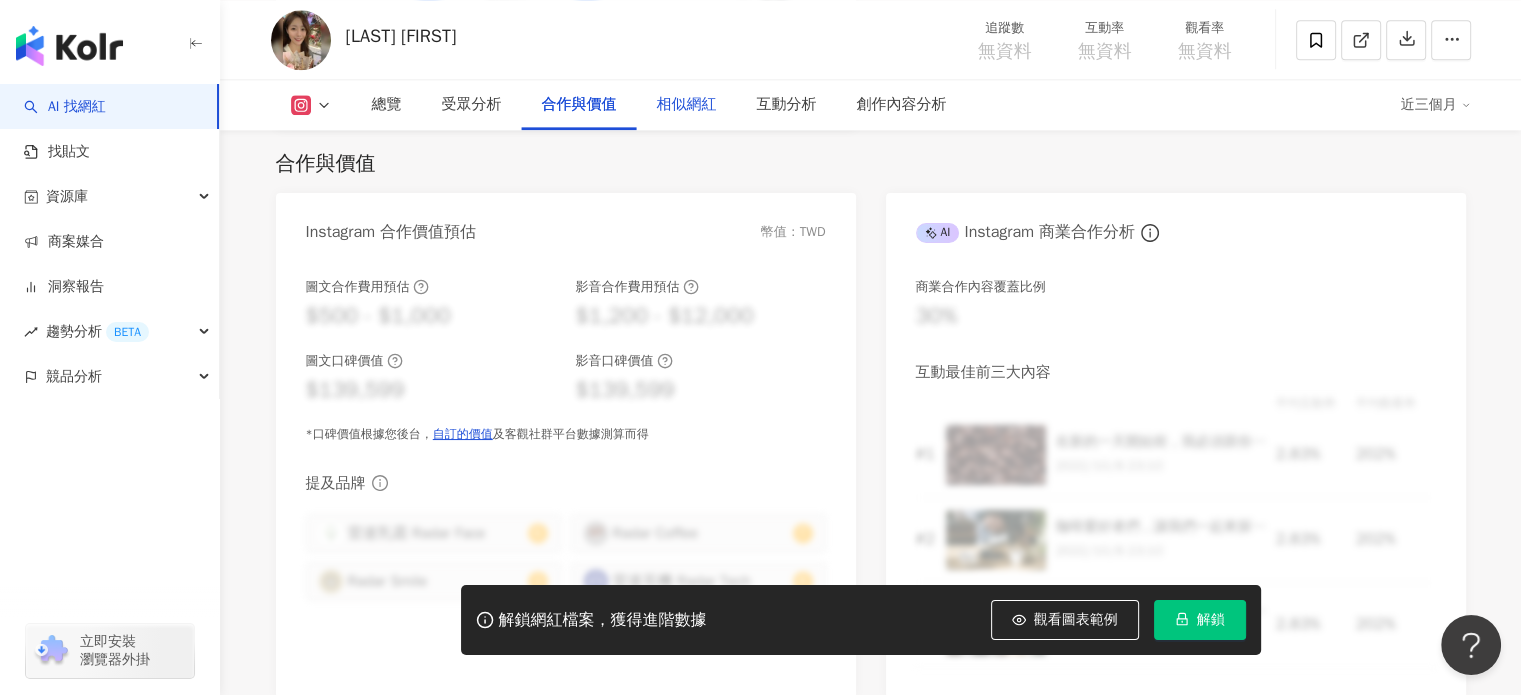 click on "相似網紅" at bounding box center [687, 105] 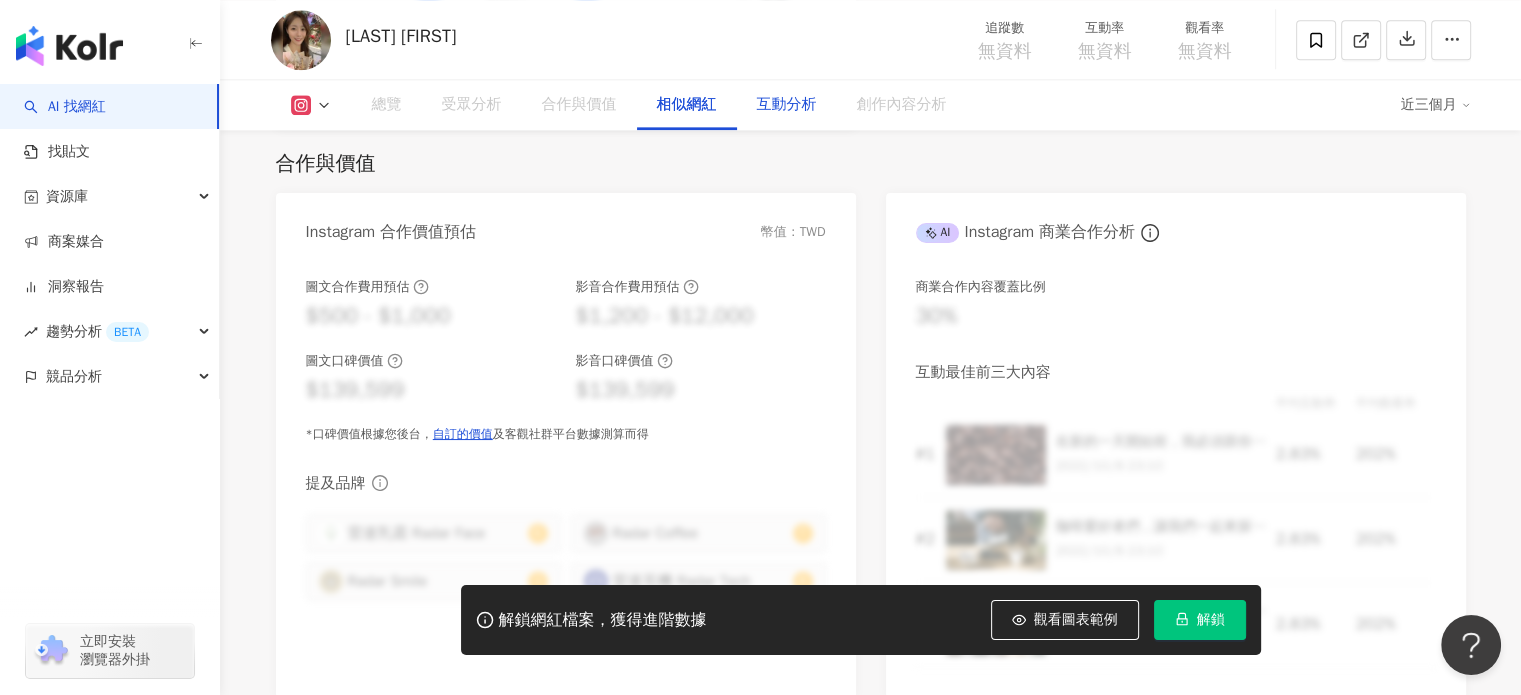 scroll, scrollTop: 3233, scrollLeft: 0, axis: vertical 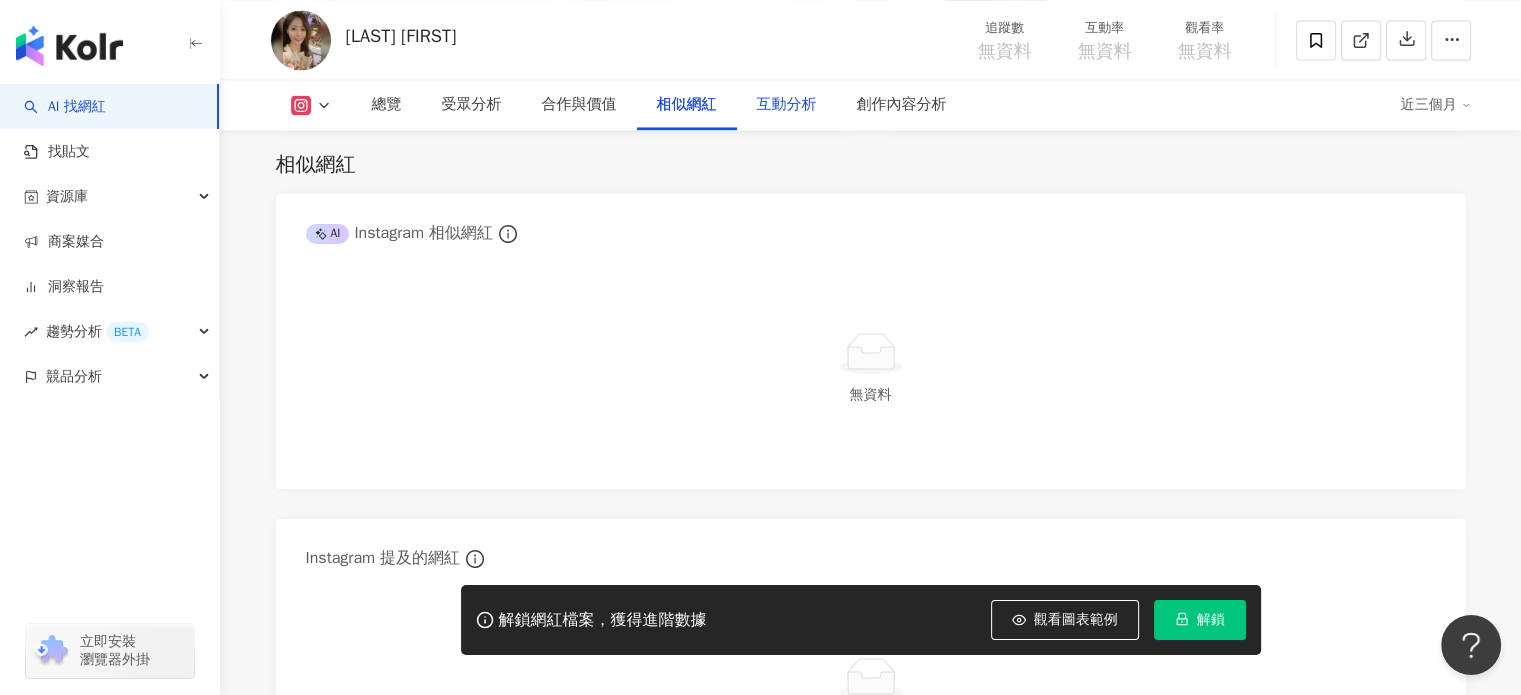 click on "互動分析" at bounding box center (787, 105) 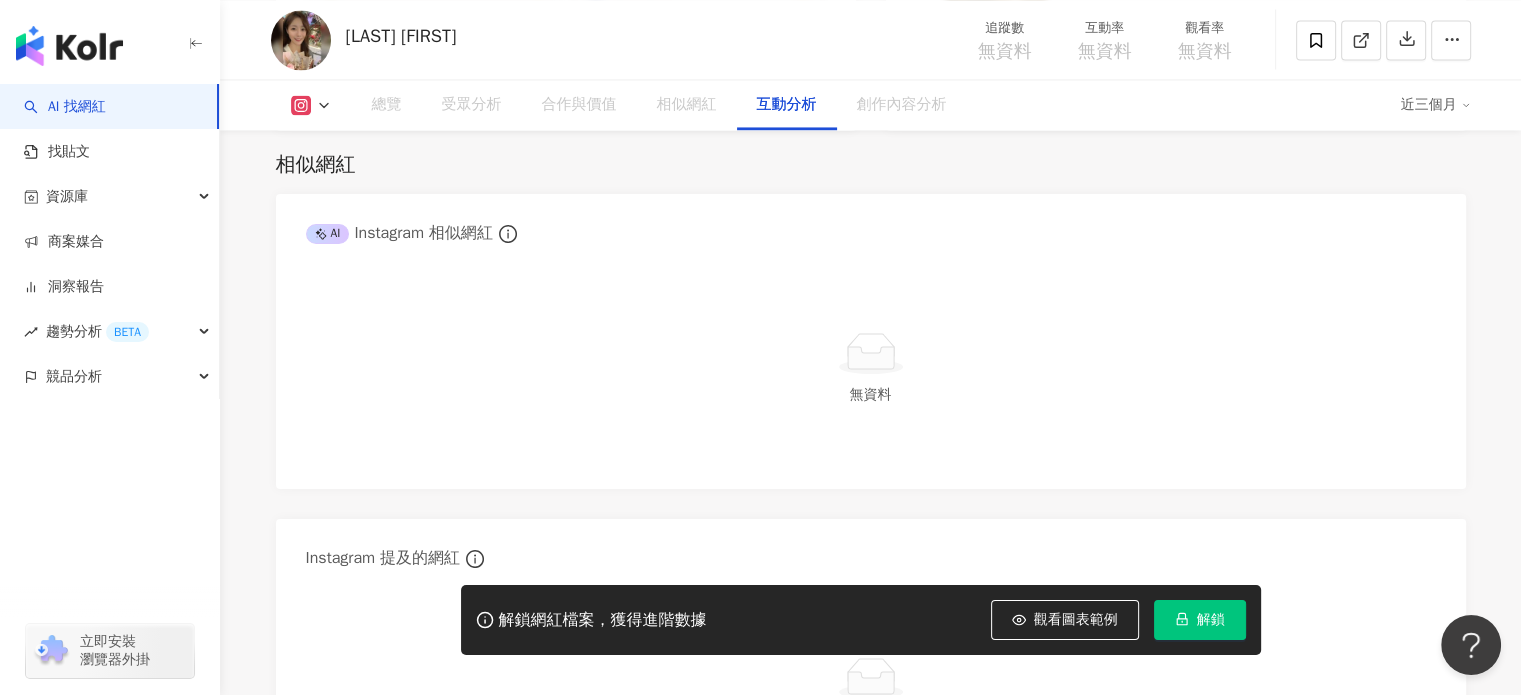 scroll, scrollTop: 3916, scrollLeft: 0, axis: vertical 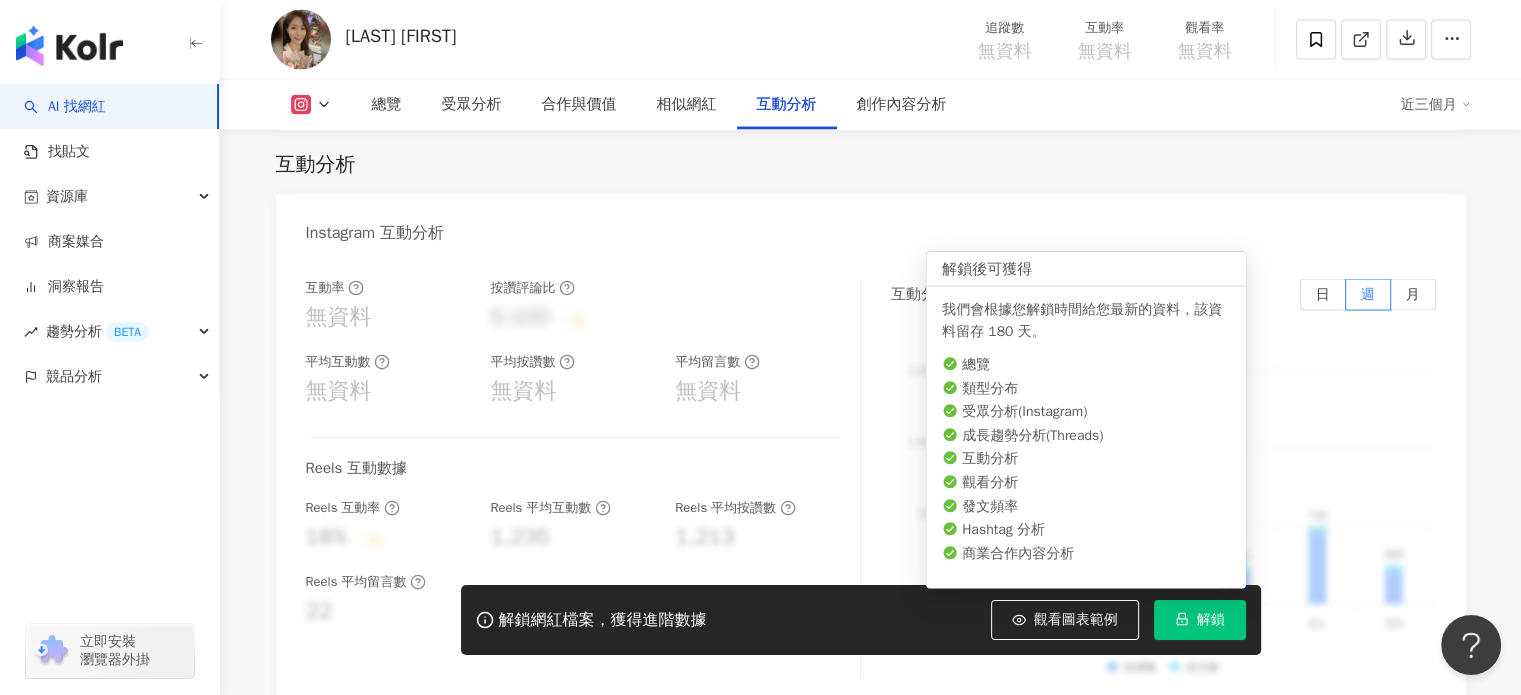 click on "解鎖" at bounding box center [1200, 620] 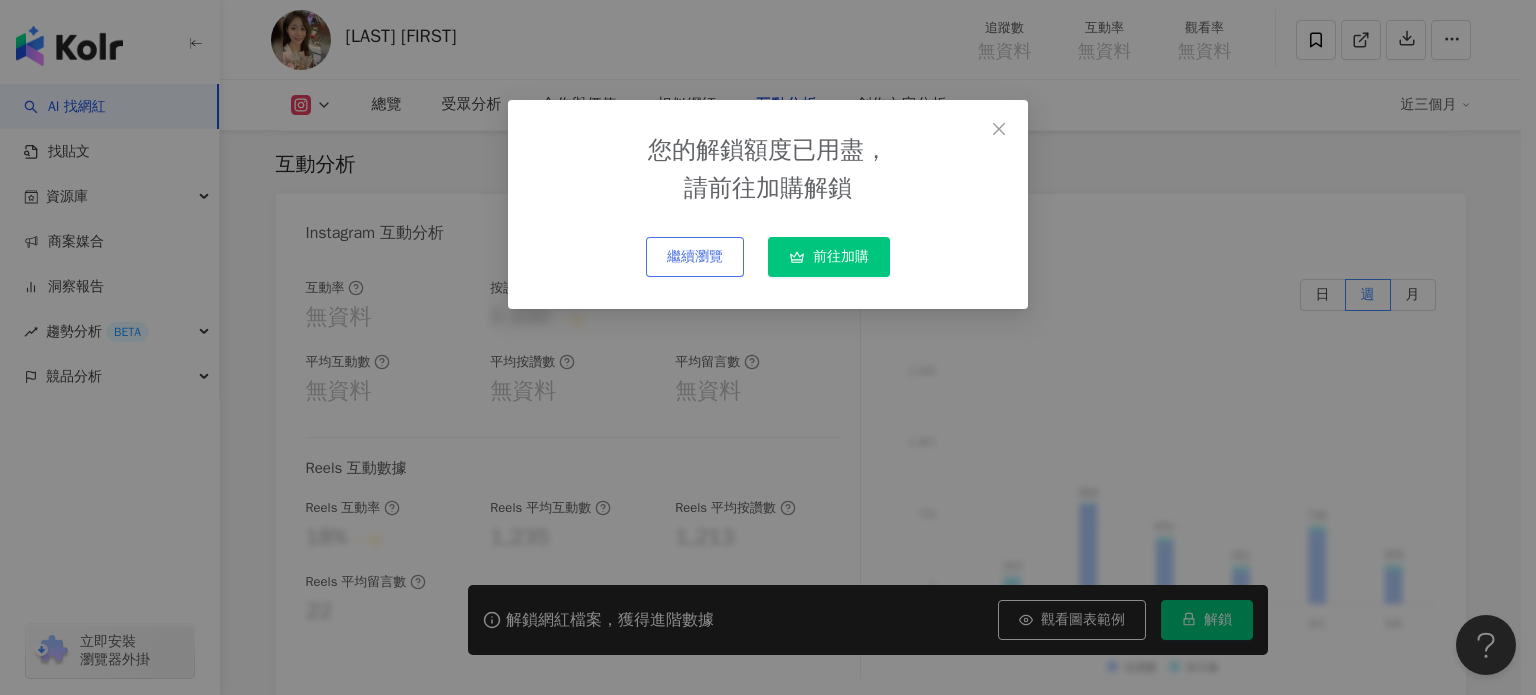 click on "繼續瀏覽" at bounding box center [695, 257] 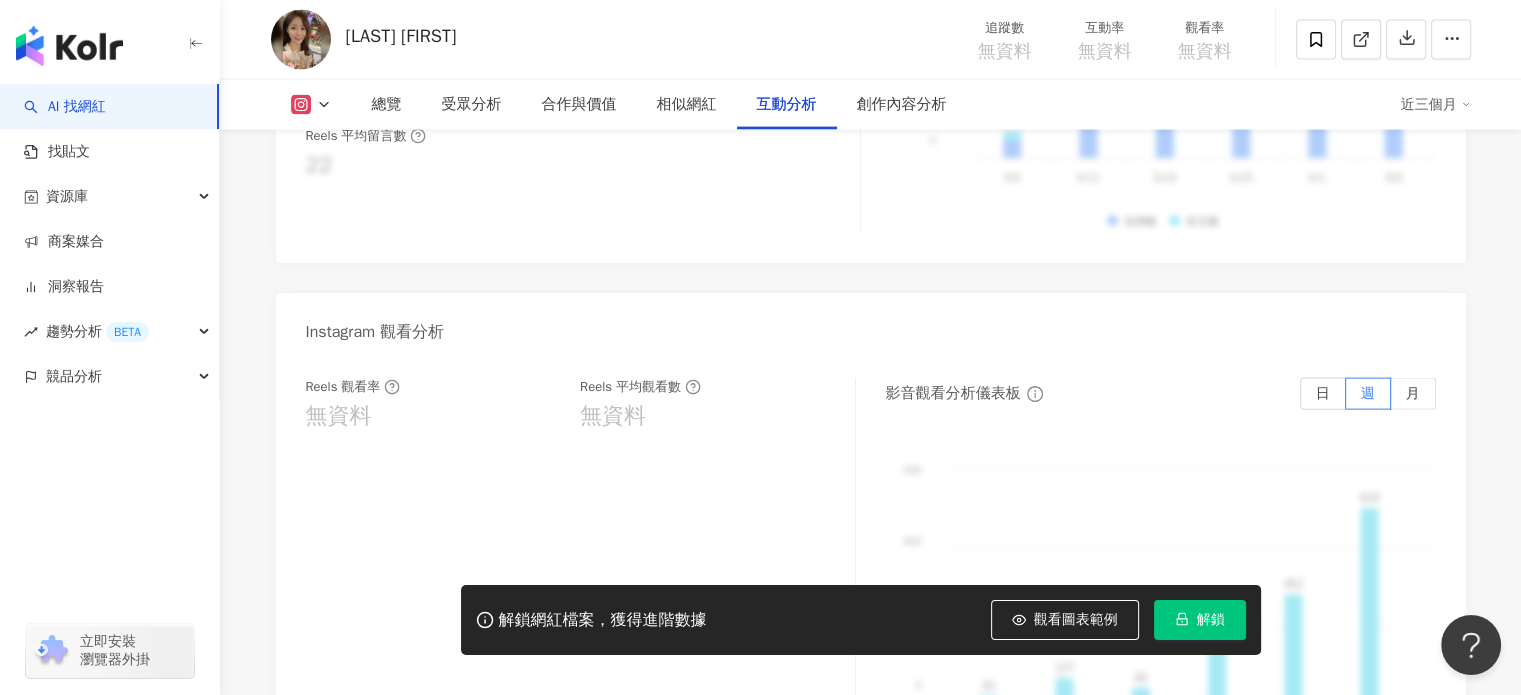 scroll, scrollTop: 4416, scrollLeft: 0, axis: vertical 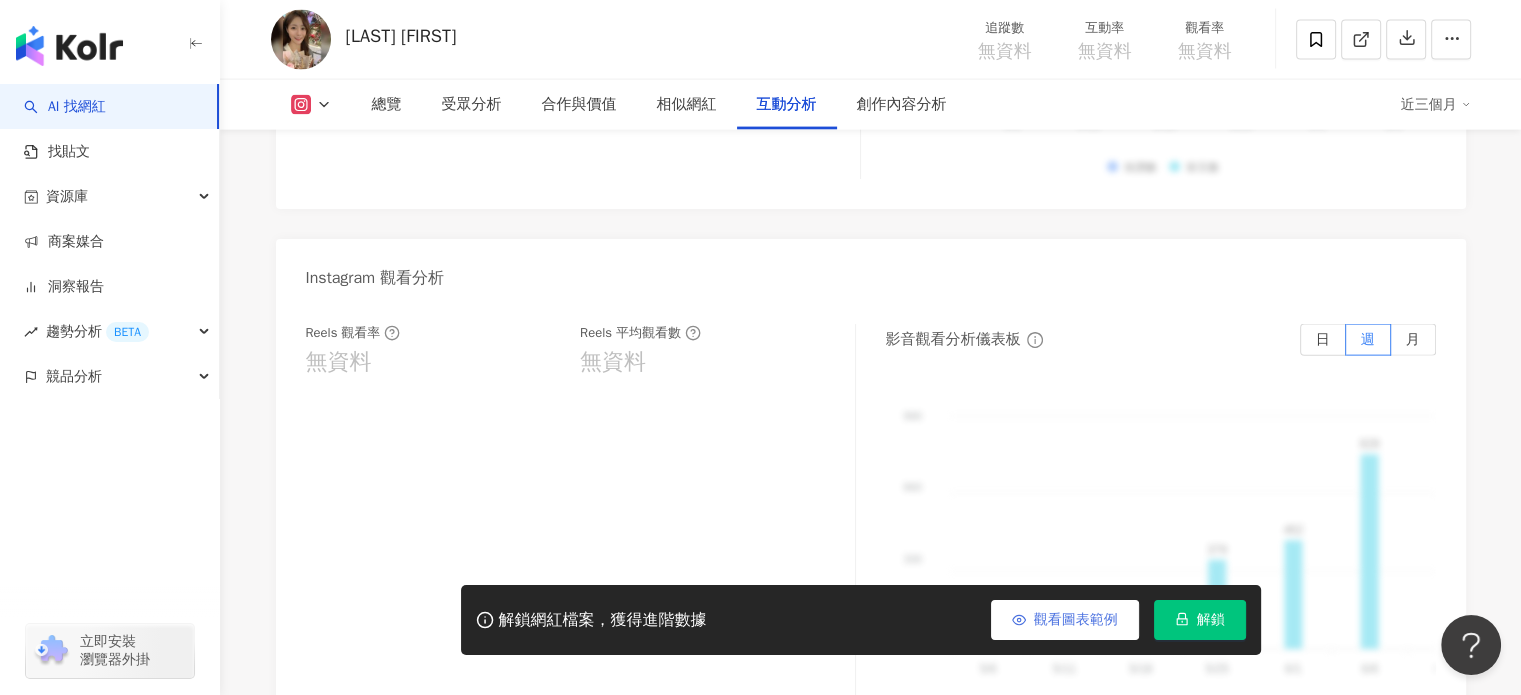 click on "觀看圖表範例" at bounding box center (1065, 620) 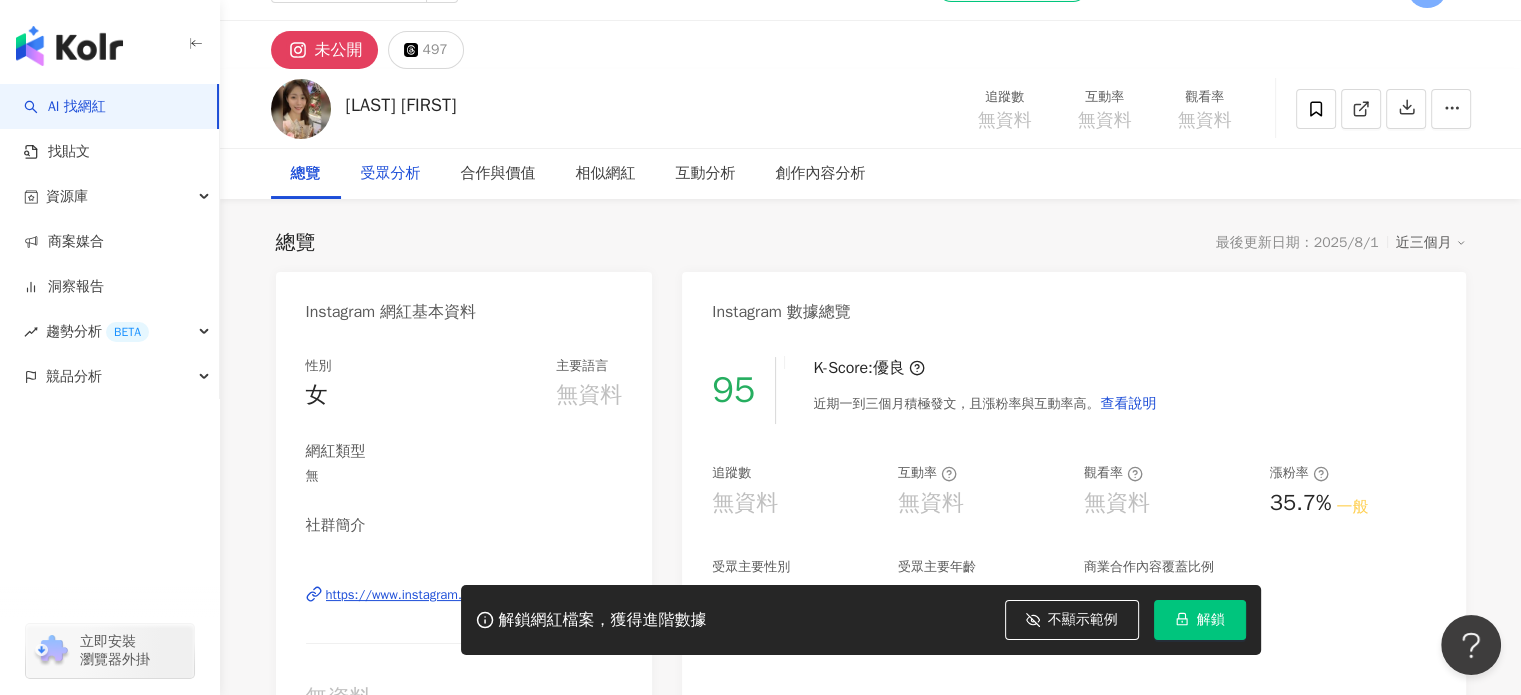 scroll, scrollTop: 0, scrollLeft: 0, axis: both 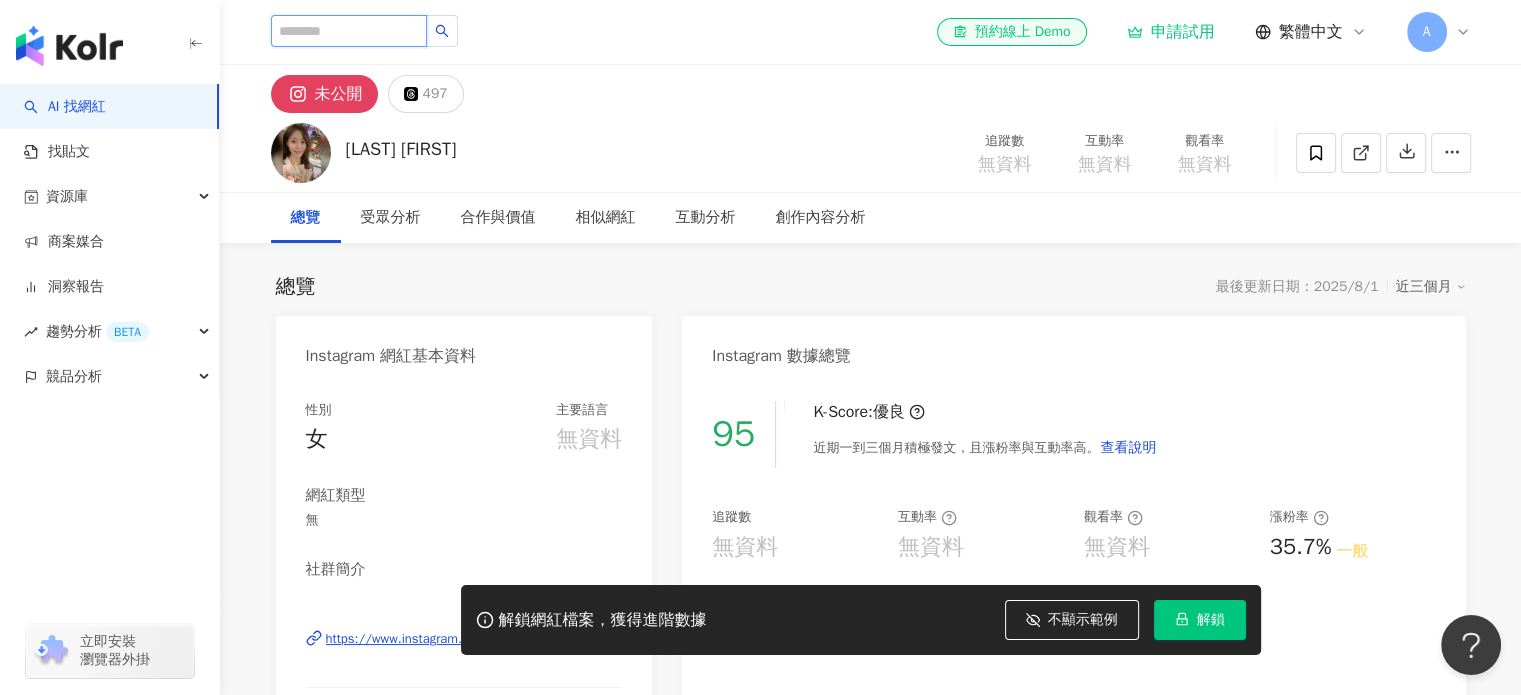click at bounding box center (349, 31) 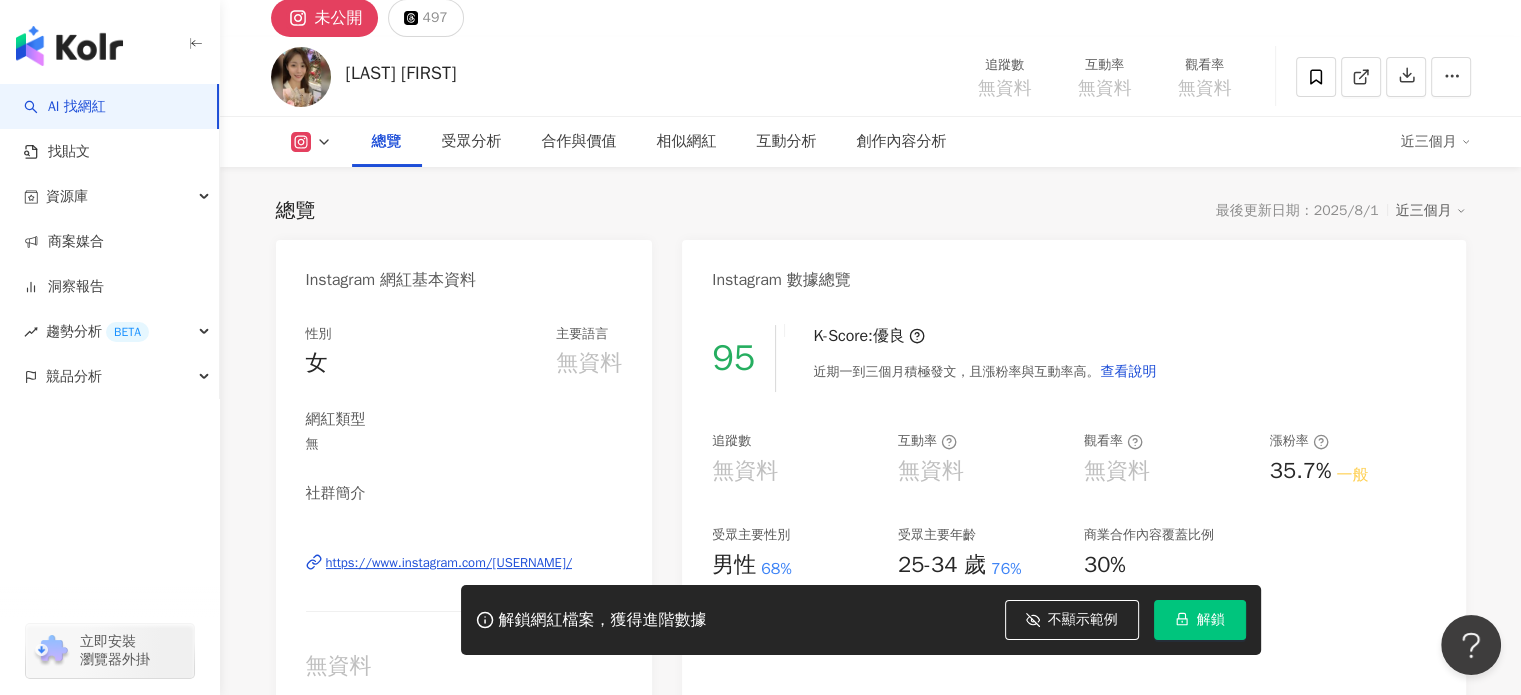 scroll, scrollTop: 0, scrollLeft: 0, axis: both 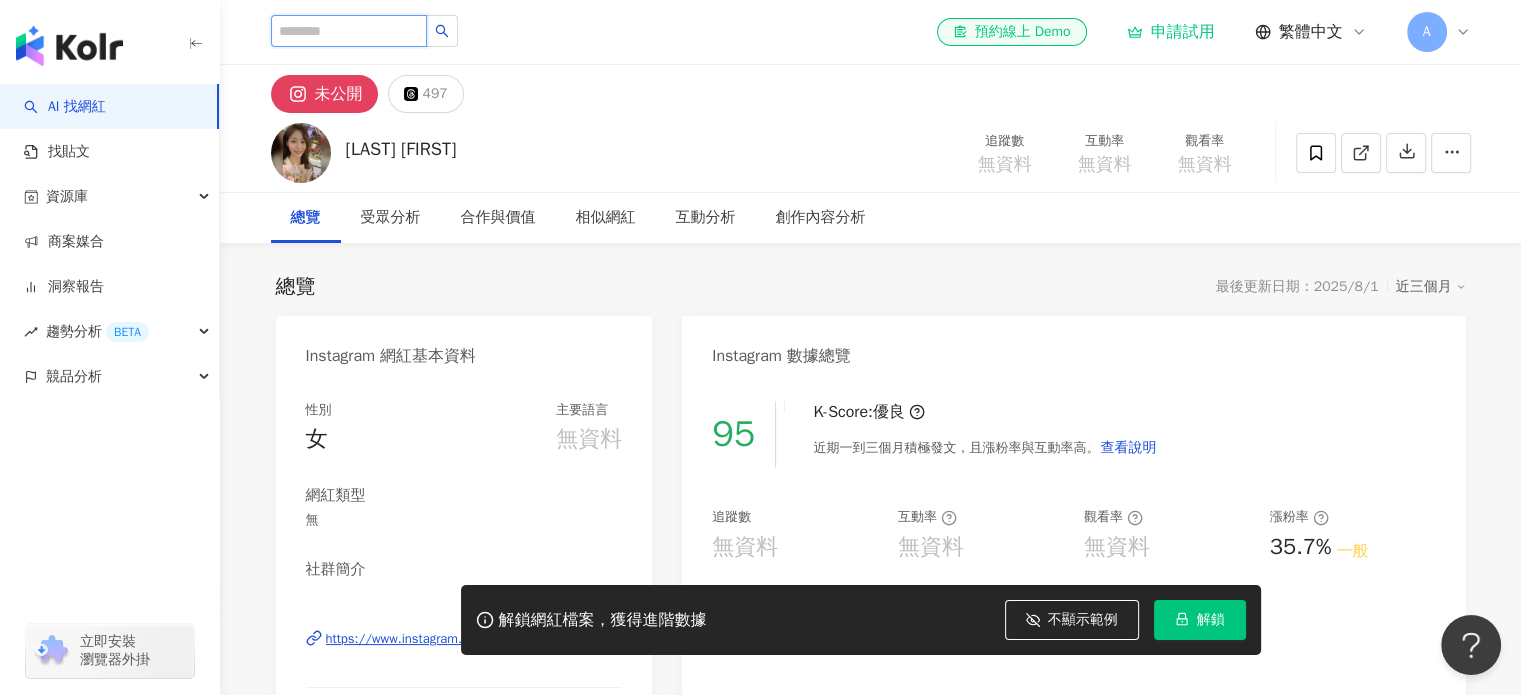 click at bounding box center [349, 31] 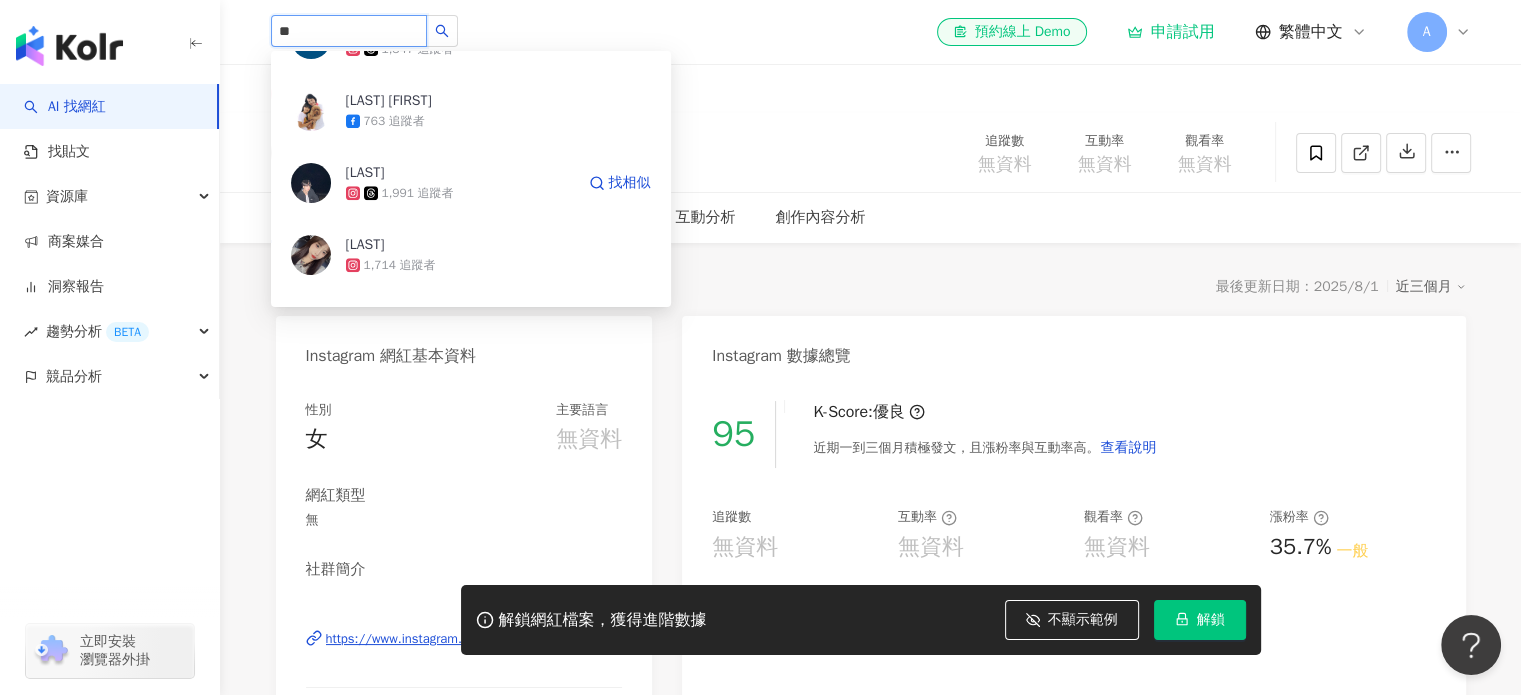 scroll, scrollTop: 1300, scrollLeft: 0, axis: vertical 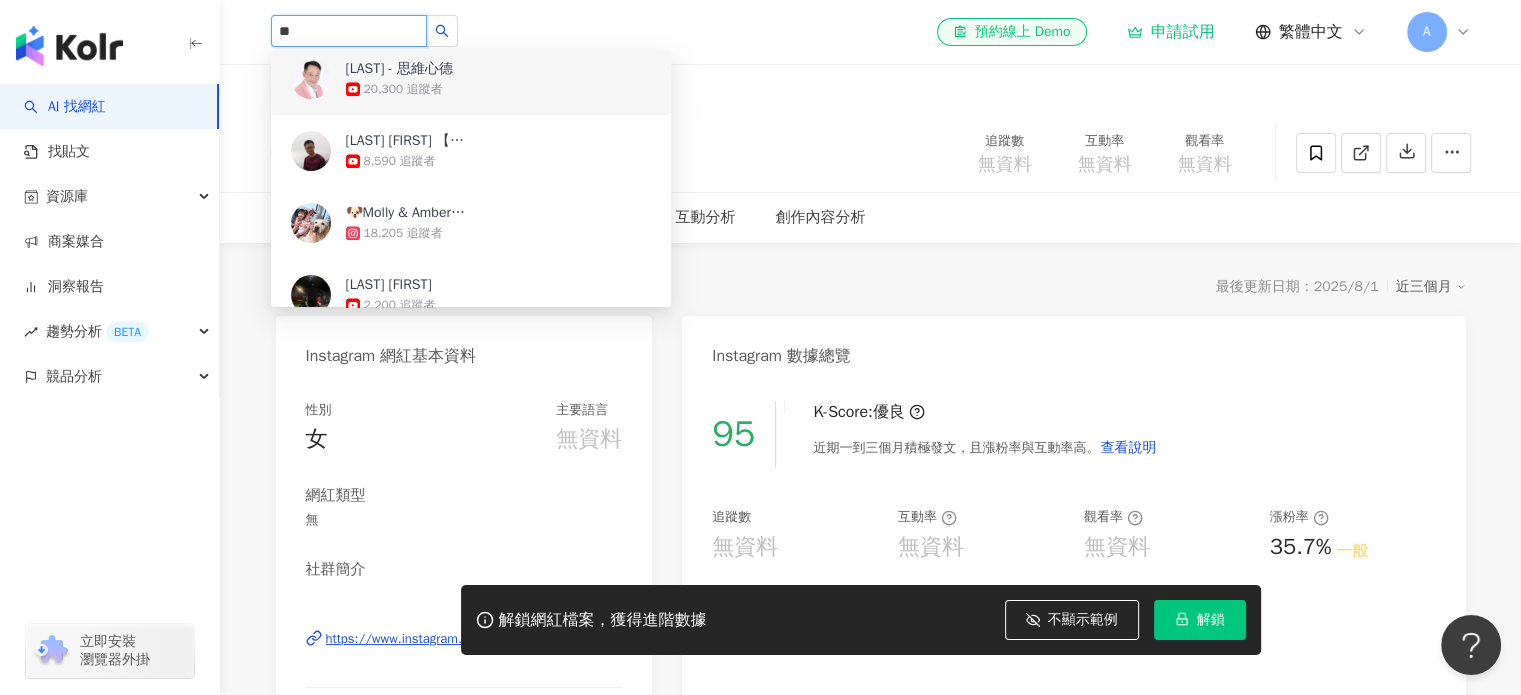 drag, startPoint x: 345, startPoint y: 28, endPoint x: 150, endPoint y: 21, distance: 195.1256 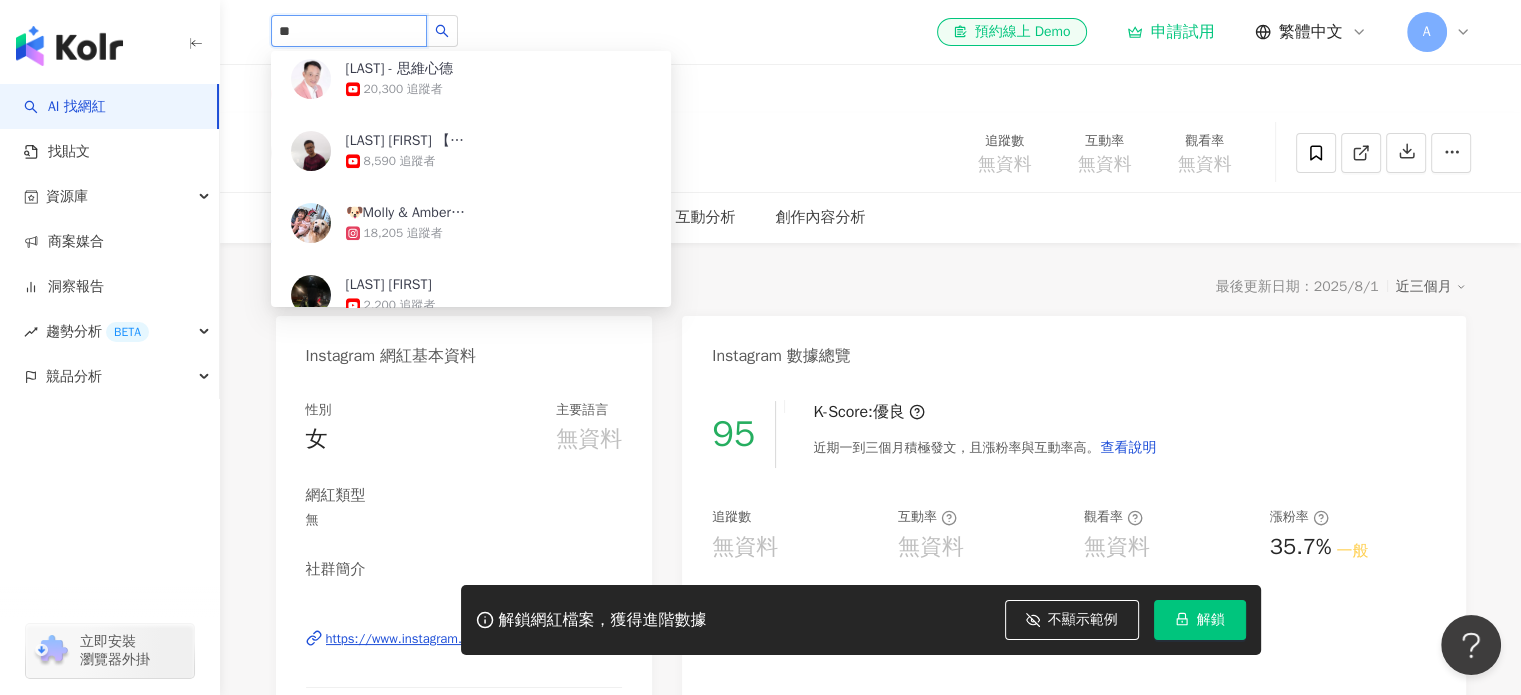 scroll, scrollTop: 0, scrollLeft: 0, axis: both 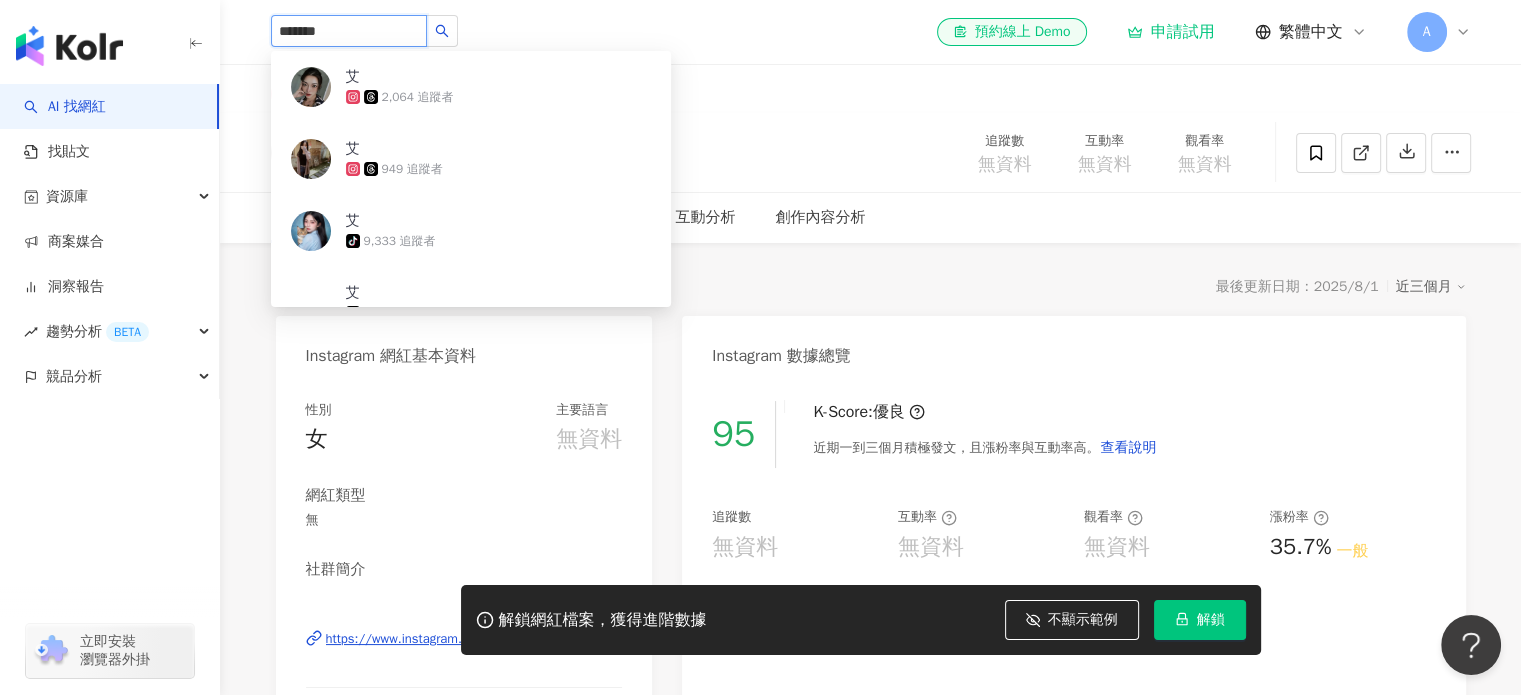 type on "****" 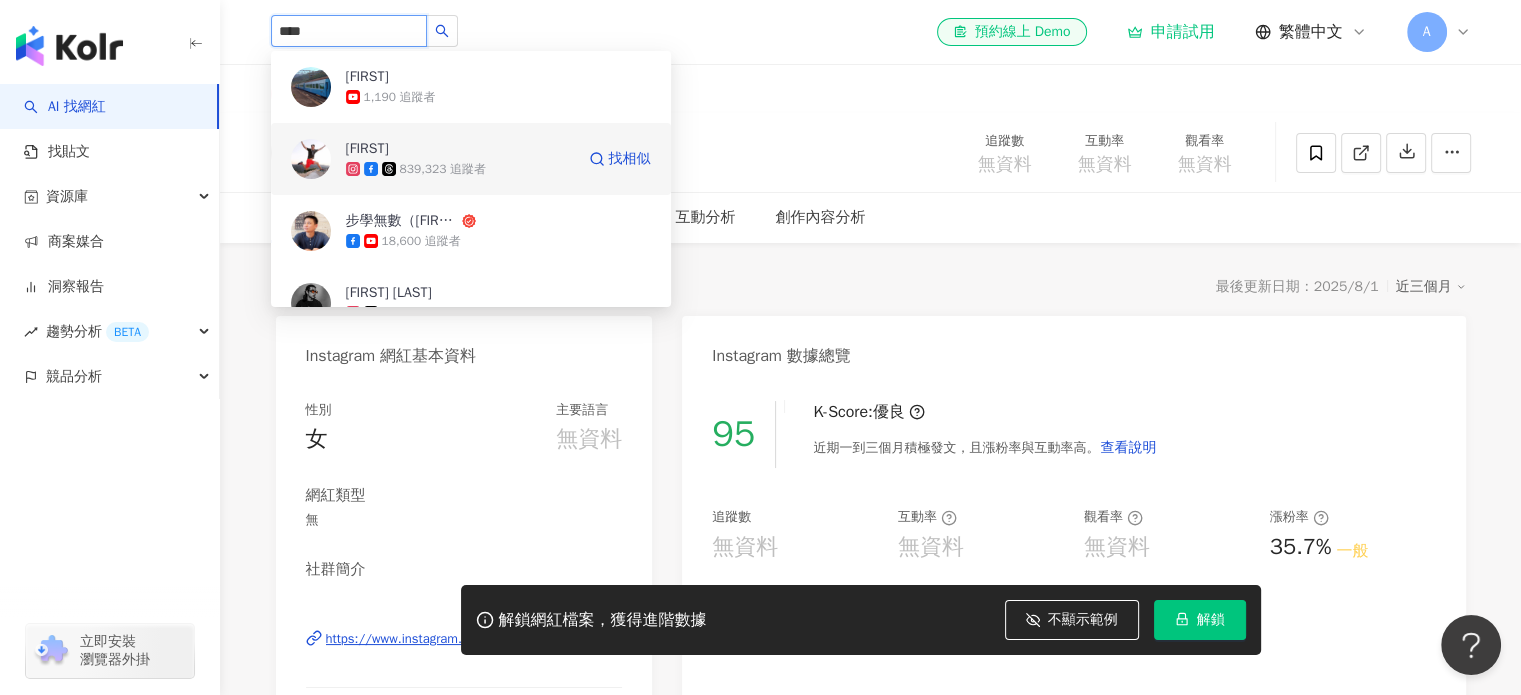 click at bounding box center [311, 159] 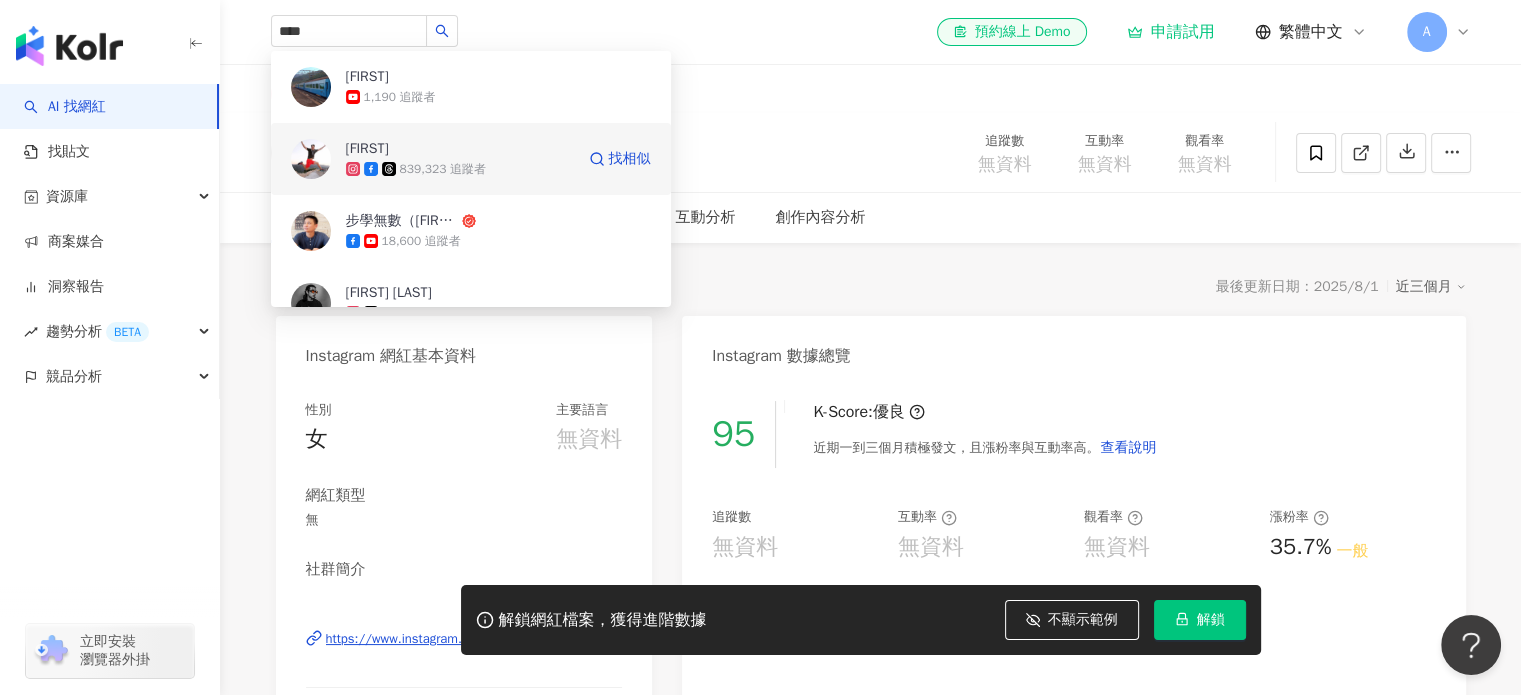 type 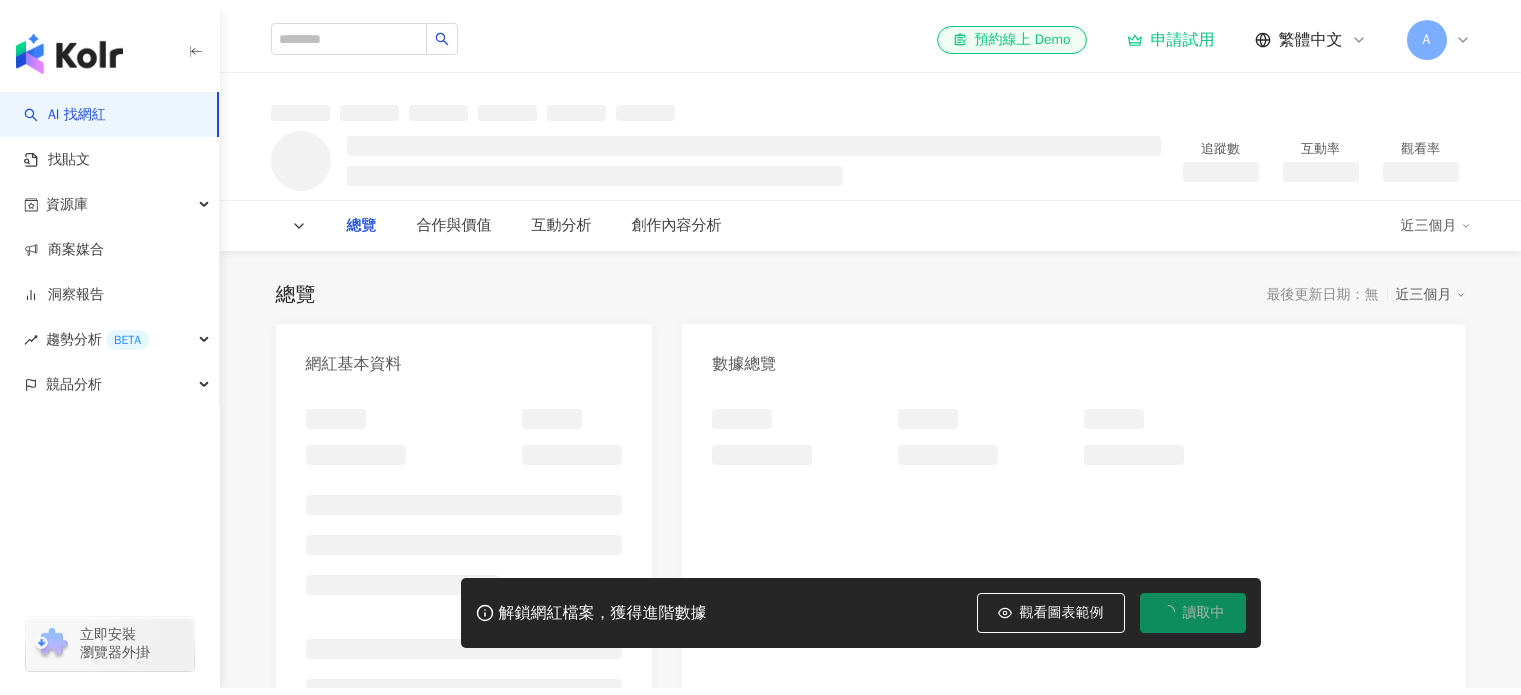 scroll, scrollTop: 0, scrollLeft: 0, axis: both 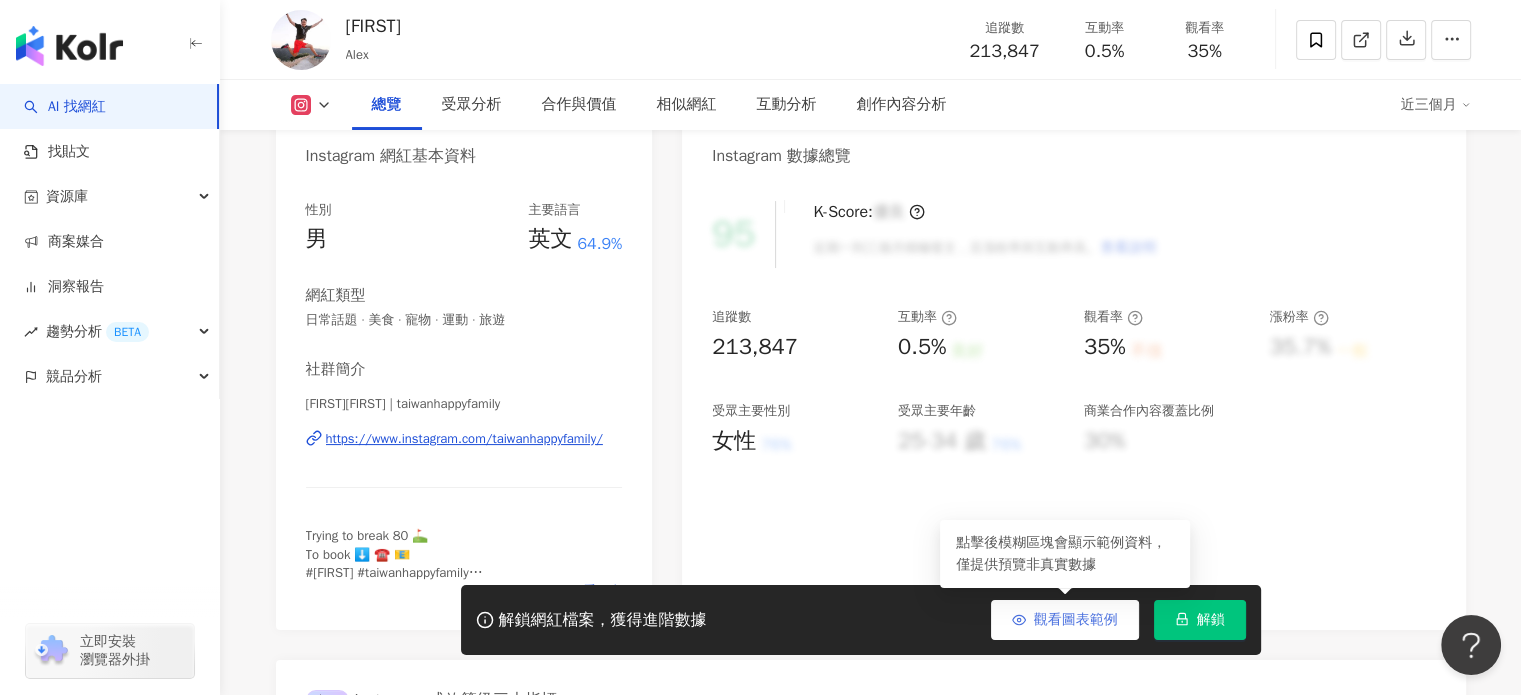 click on "觀看圖表範例" at bounding box center (1076, 620) 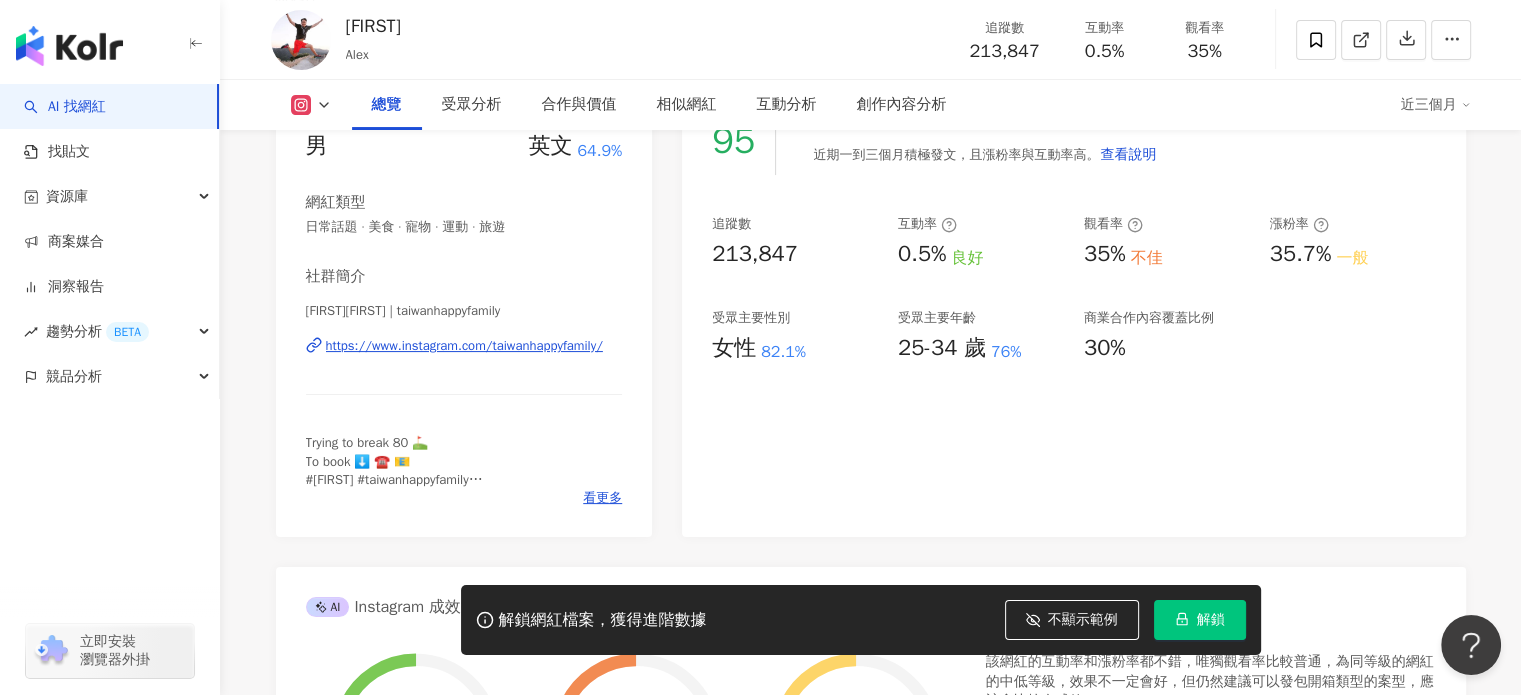 scroll, scrollTop: 300, scrollLeft: 0, axis: vertical 